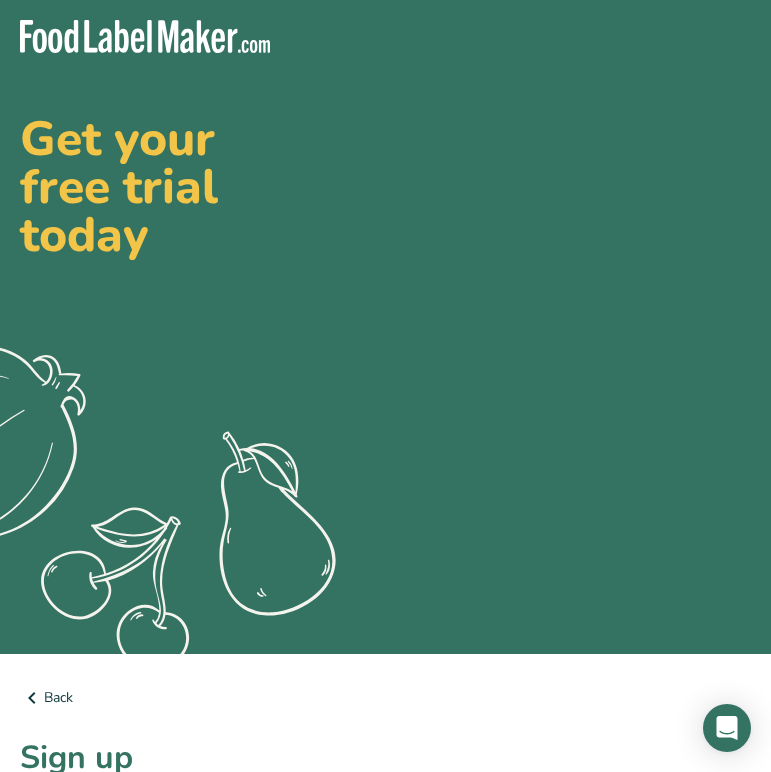 scroll, scrollTop: 0, scrollLeft: 0, axis: both 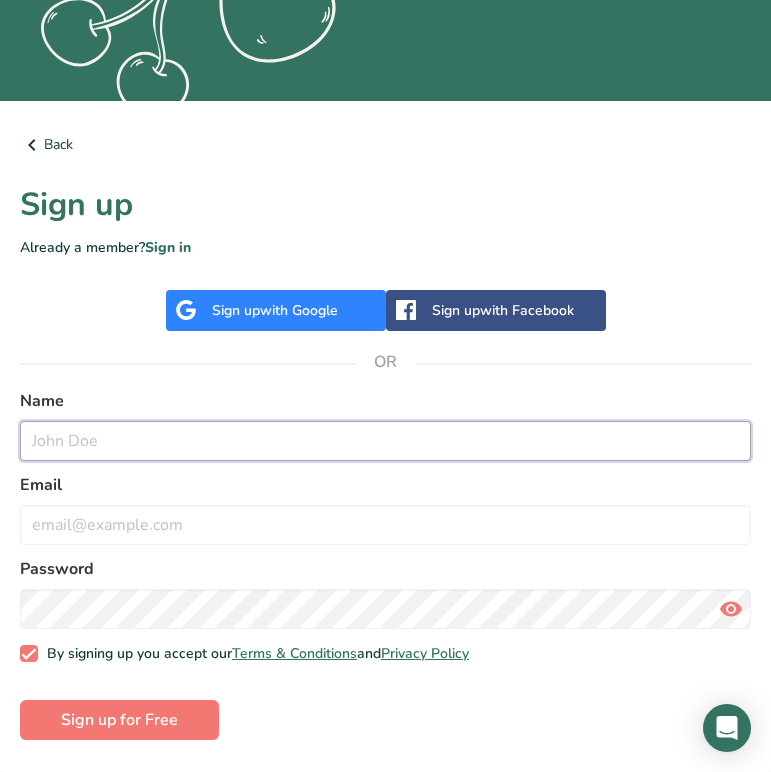 click at bounding box center (385, 441) 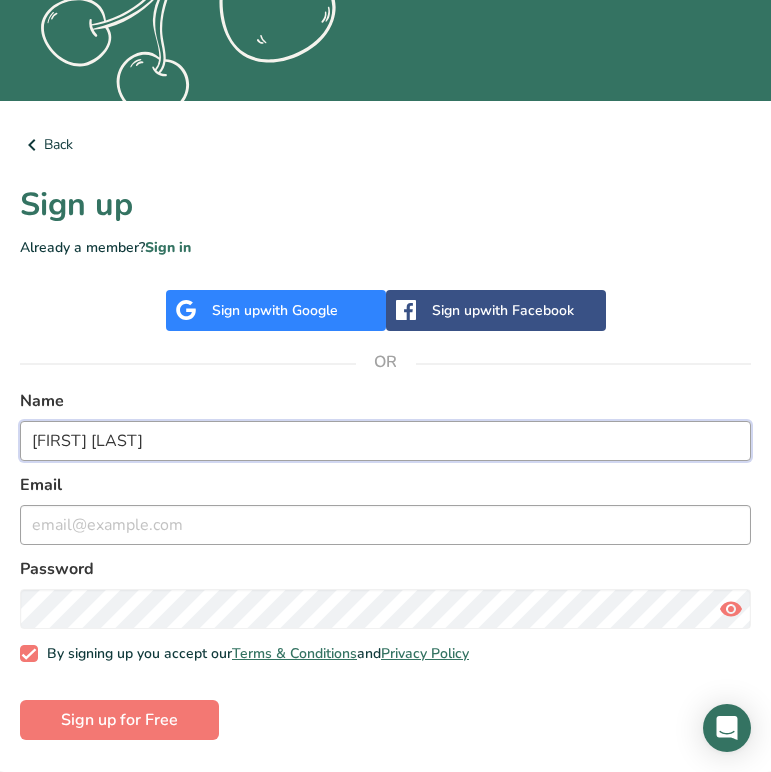 type on "[FIRST] [LAST]" 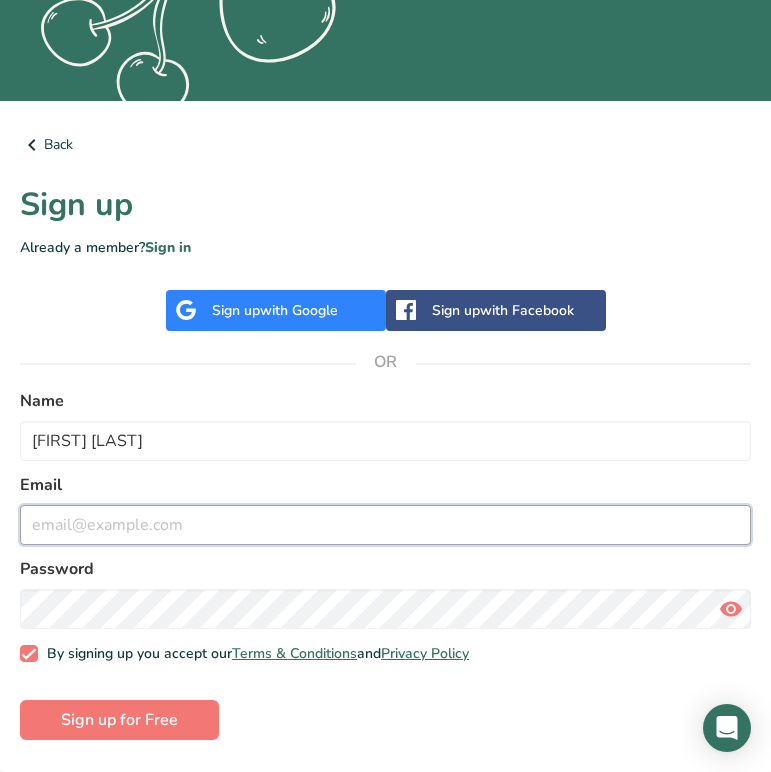 click at bounding box center [385, 525] 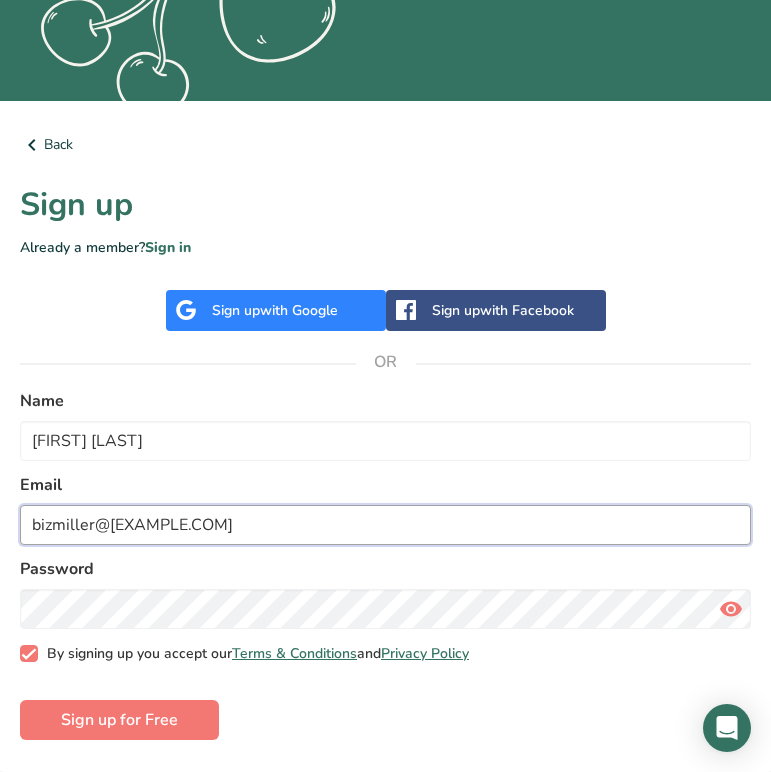 type on "bizmiller@[EXAMPLE.COM]" 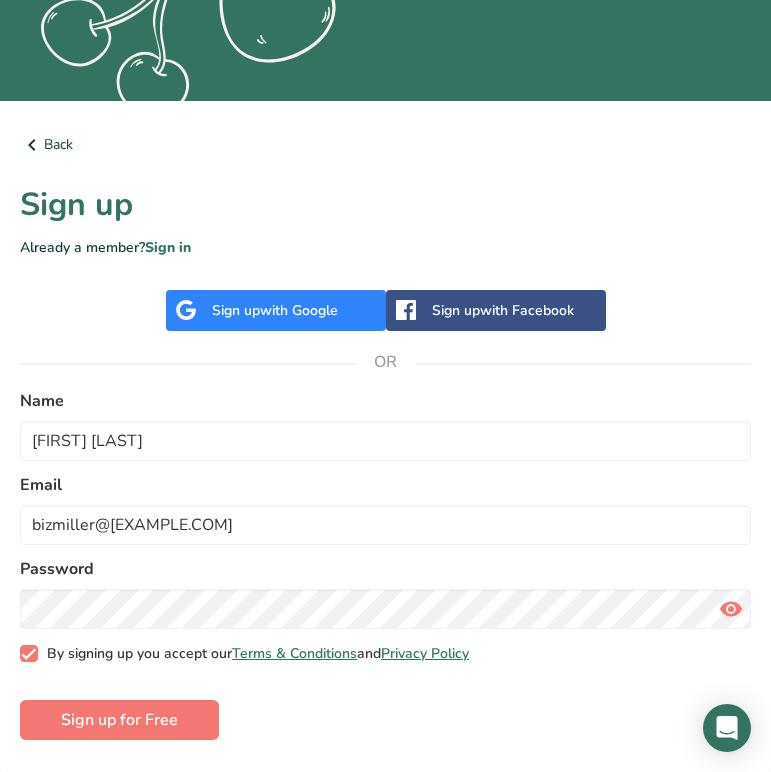 click at bounding box center (29, 654) 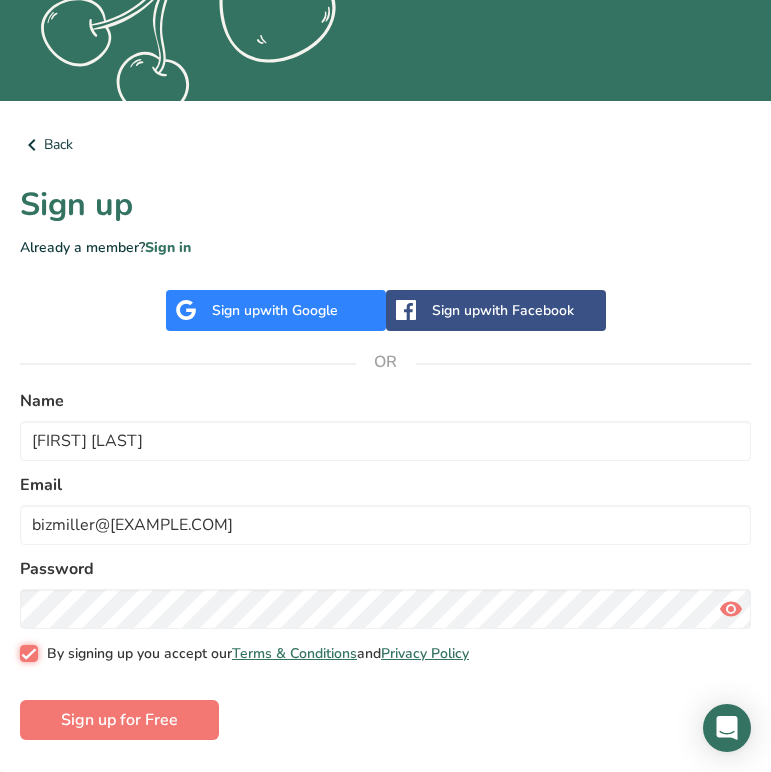 click on "By signing up you accept our
Terms & Conditions
and
Privacy Policy" at bounding box center (26, 653) 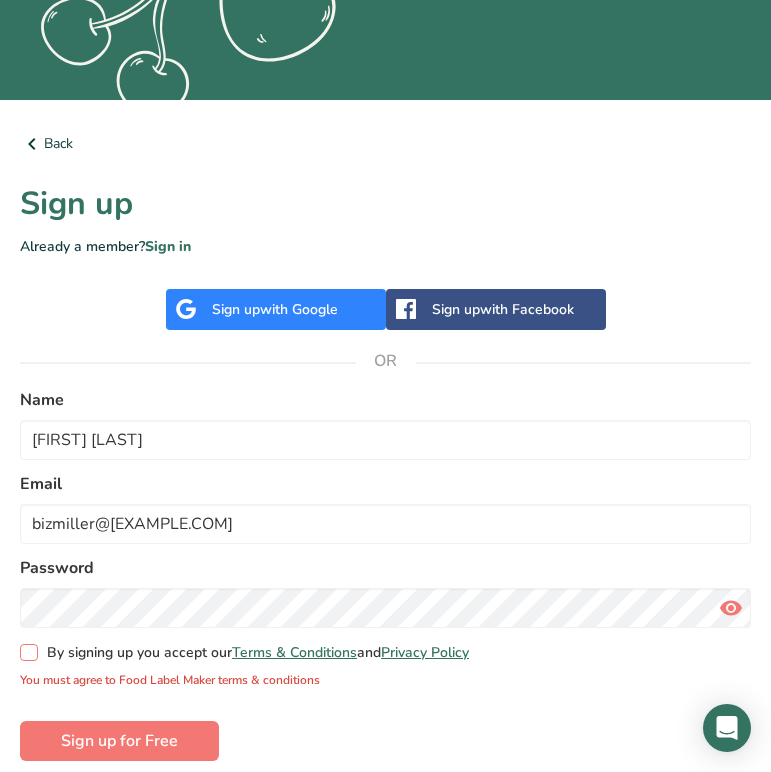 click at bounding box center [29, 653] 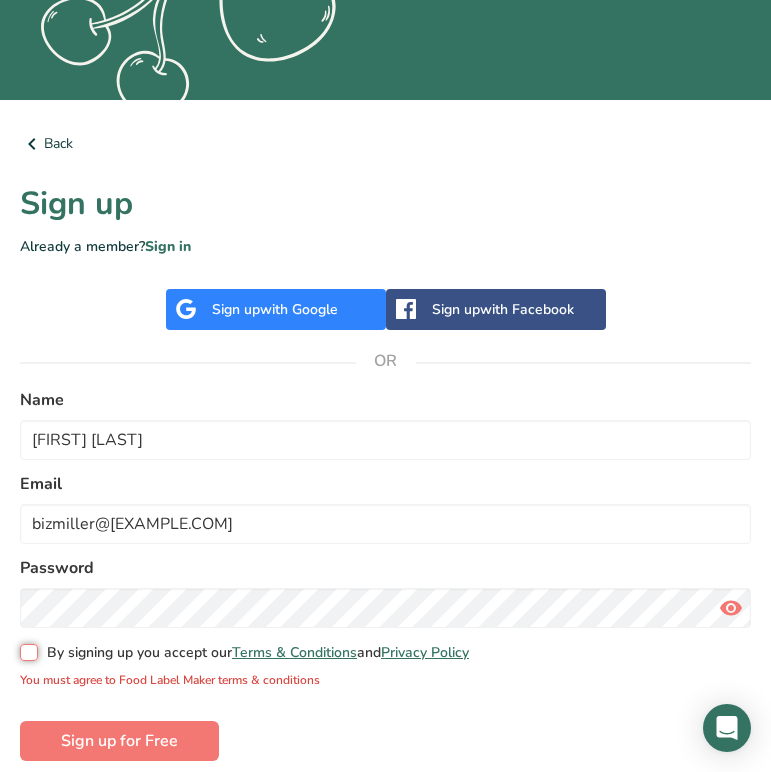 checkbox on "true" 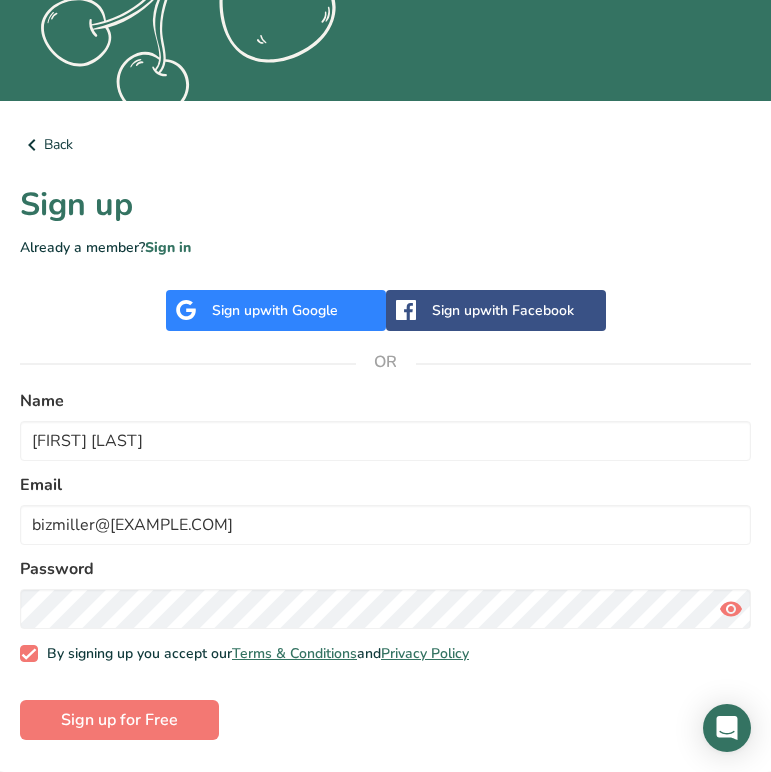 scroll, scrollTop: 0, scrollLeft: 0, axis: both 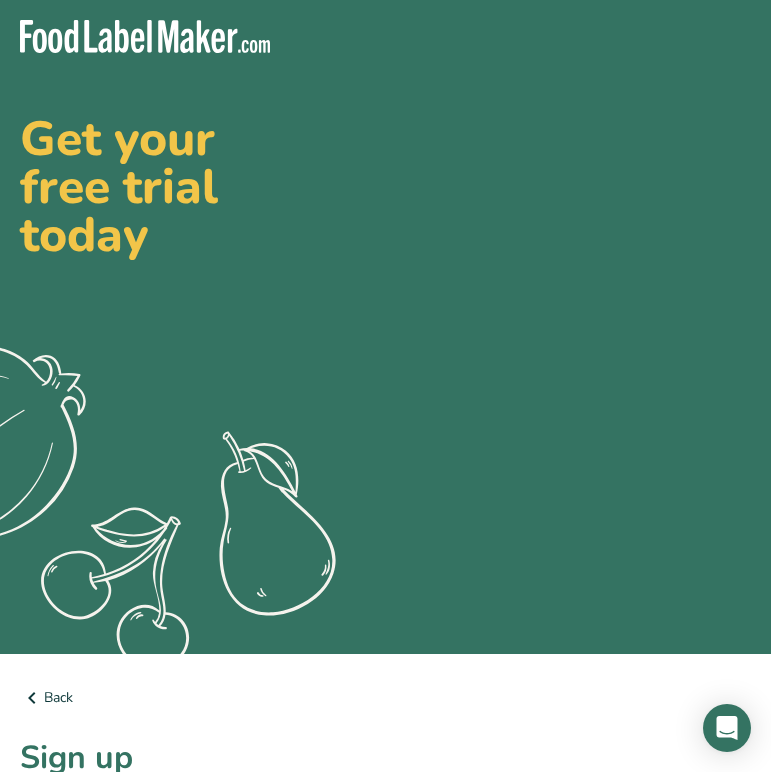 click on "Get your   free trial   today
.a{fill:#f5f3ed;}
Back
Sign up
Already a member?
Sign in
Sign up  with Google
Sign up  with Facebook   OR   Name [FIRST] [LAST]   Email bizmiller@[EXAMPLE.COM]   Password
By signing up you accept our
Terms & Conditions
and
Privacy Policy
Sign up for Free" at bounding box center (385, 656) 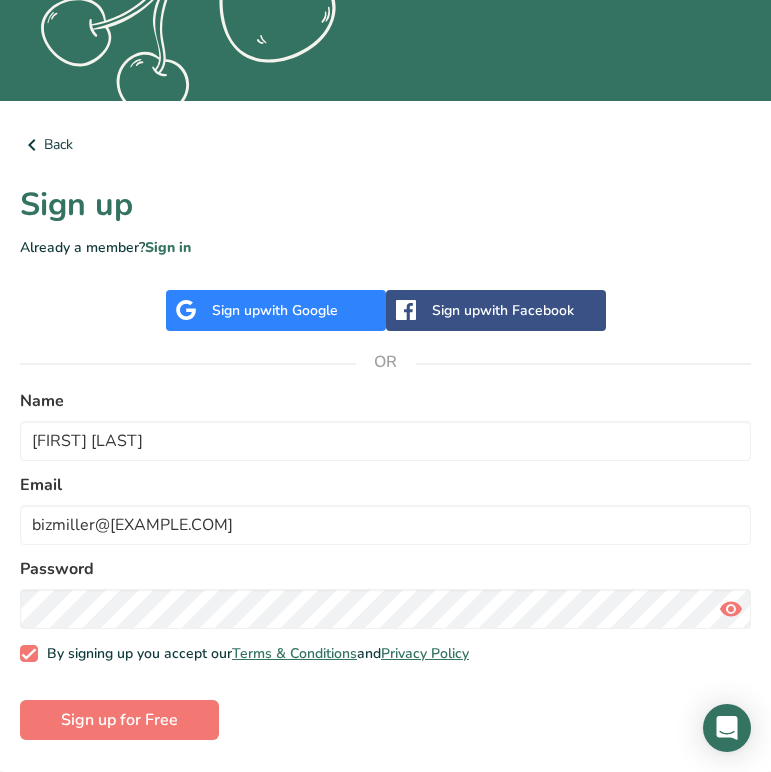 scroll, scrollTop: 554, scrollLeft: 0, axis: vertical 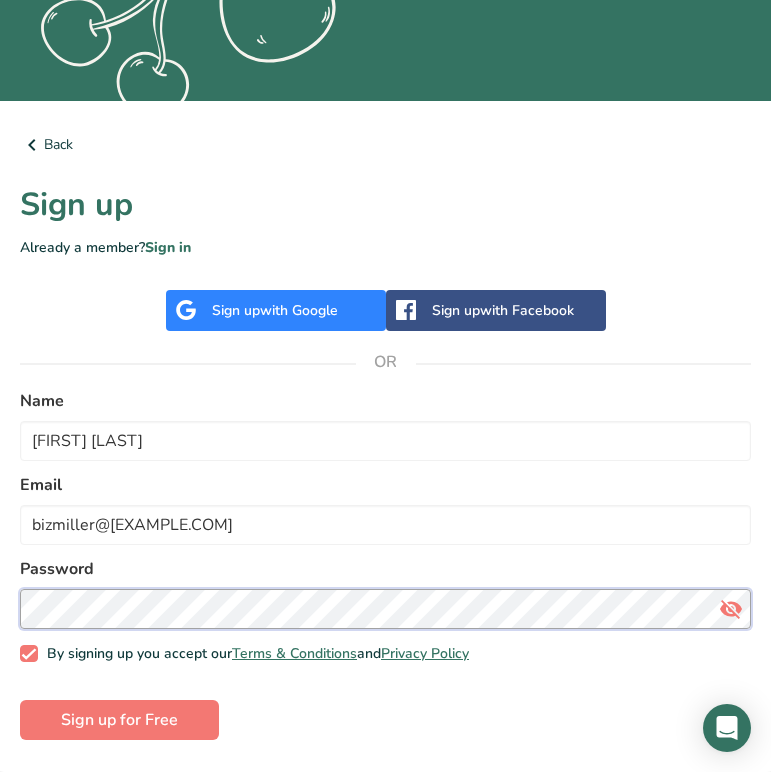click on "Get your   free trial   today
.a{fill:#f5f3ed;}
Back
Sign up
Already a member?
Sign in
Sign up  with Google
Sign up  with Facebook   OR   Name [FIRST] [LAST]   Email bizmiller@[EXAMPLE.COM]   Password
By signing up you accept our
Terms & Conditions
and
Privacy Policy
Sign up for Free" at bounding box center (385, 103) 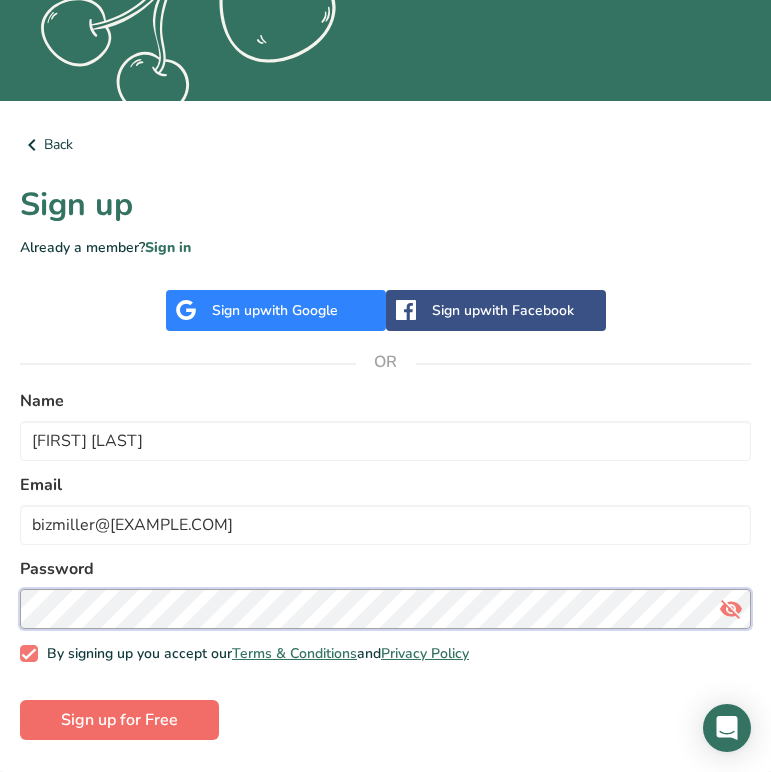 scroll, scrollTop: 554, scrollLeft: 0, axis: vertical 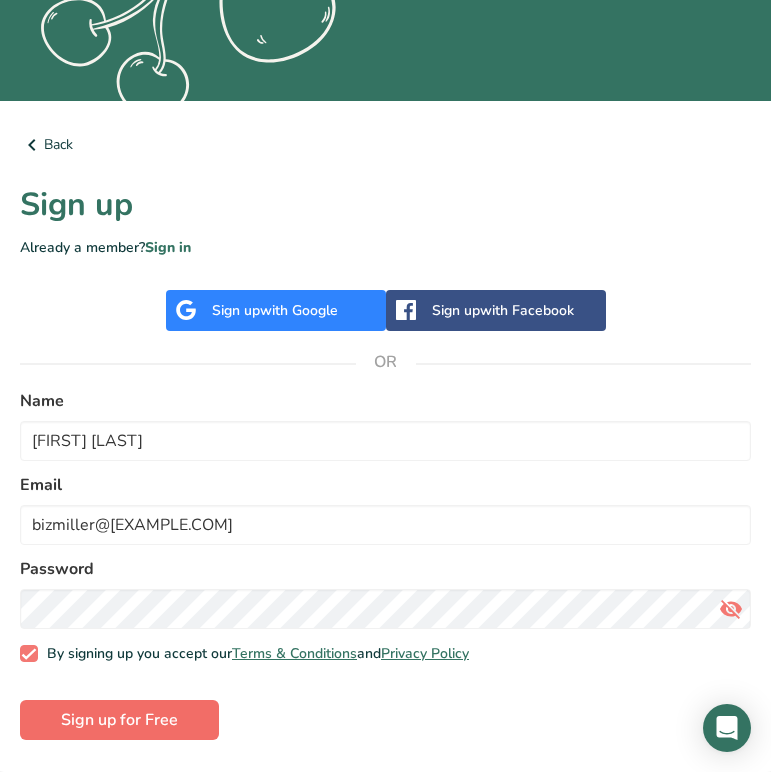 click on "Sign up for Free" at bounding box center (119, 720) 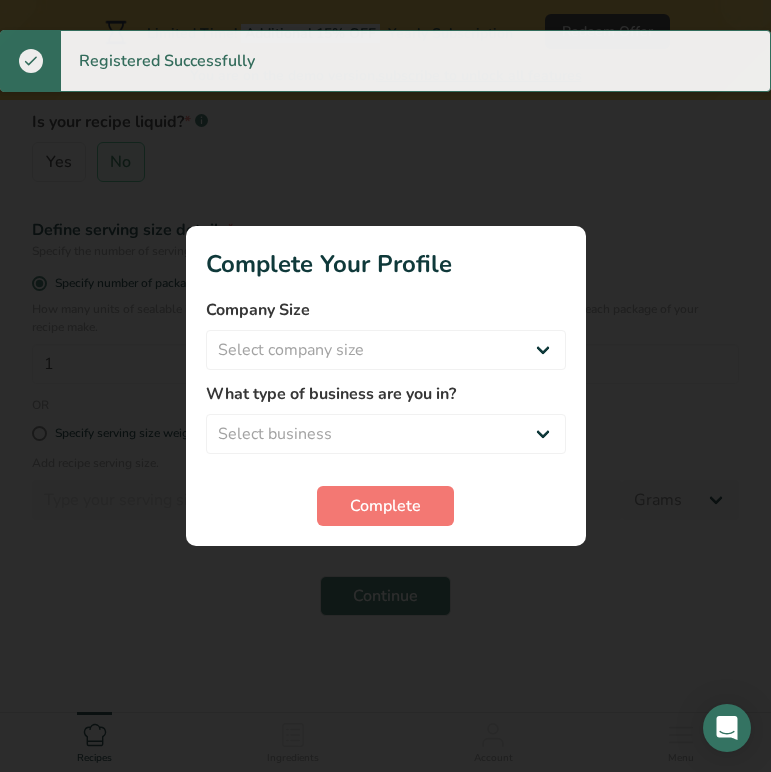 scroll, scrollTop: 0, scrollLeft: 0, axis: both 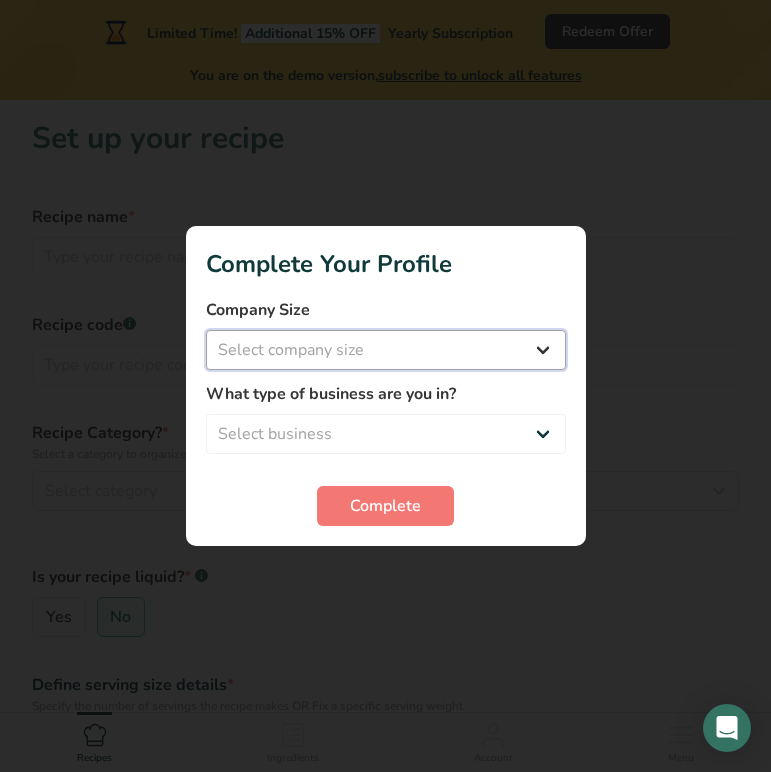 select on "1" 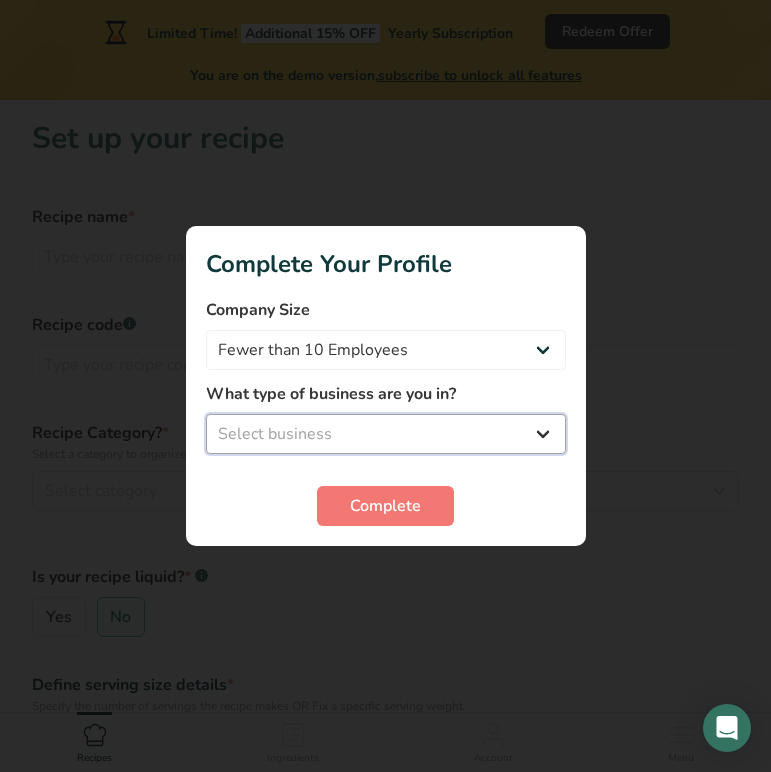 select on "1" 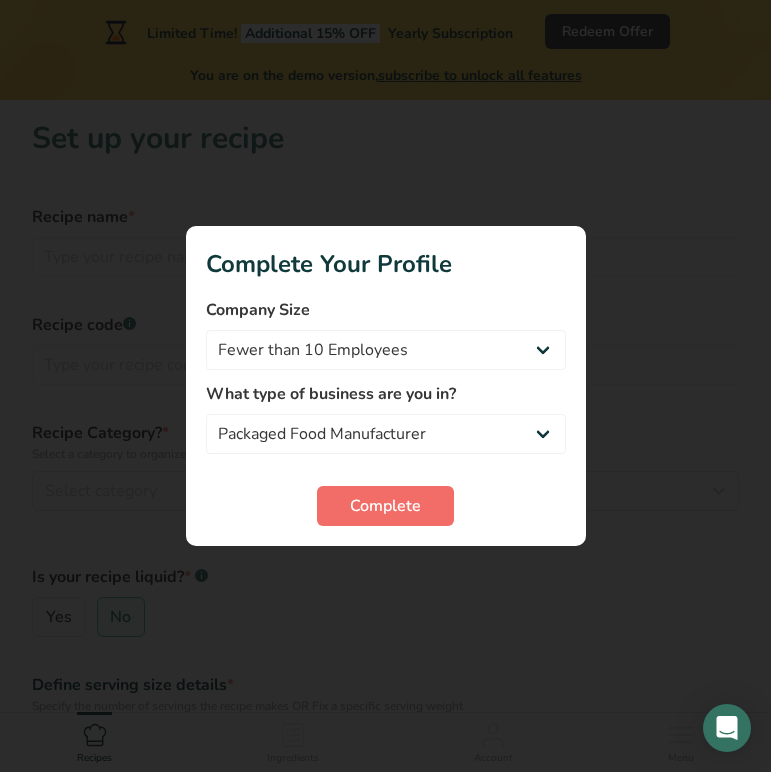 click on "Complete" at bounding box center (385, 506) 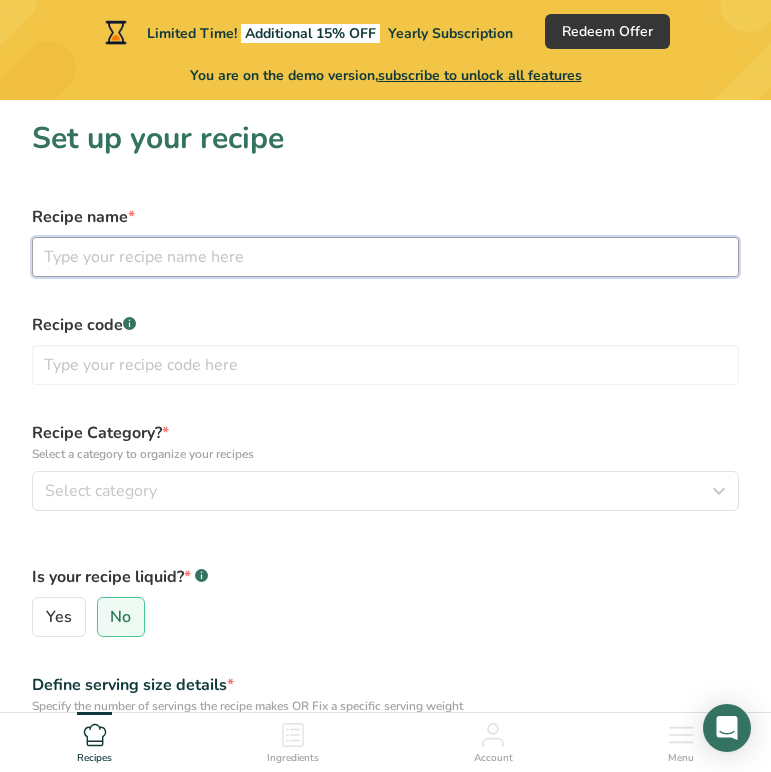 click at bounding box center [385, 257] 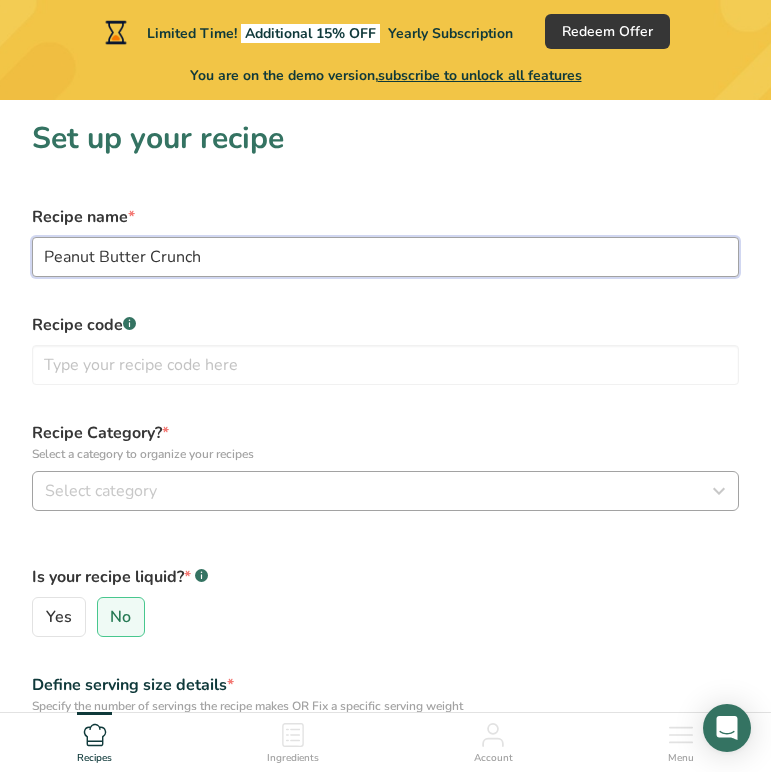 type on "Peanut Butter Crunch" 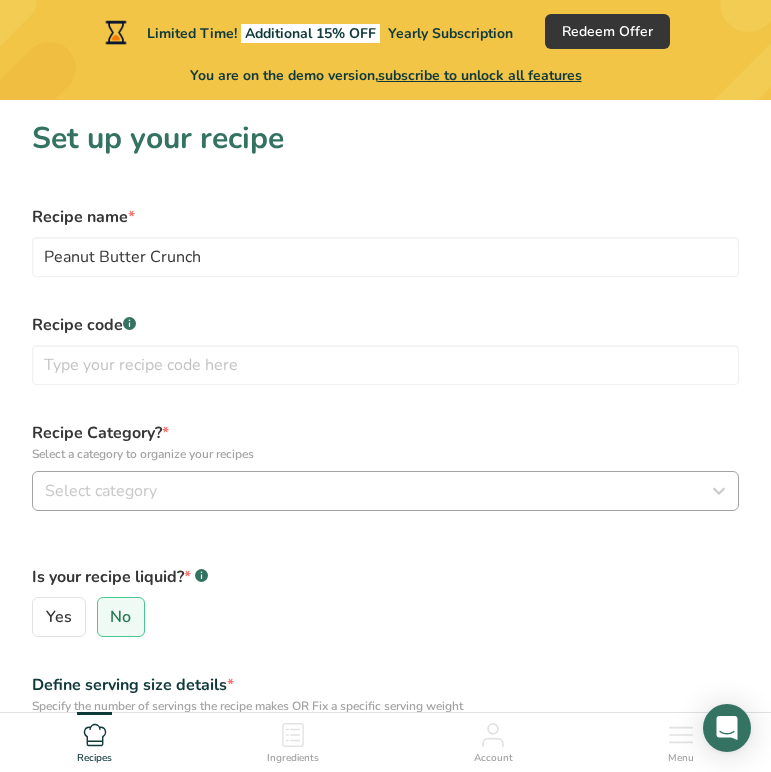 click on "Select category" at bounding box center [101, 491] 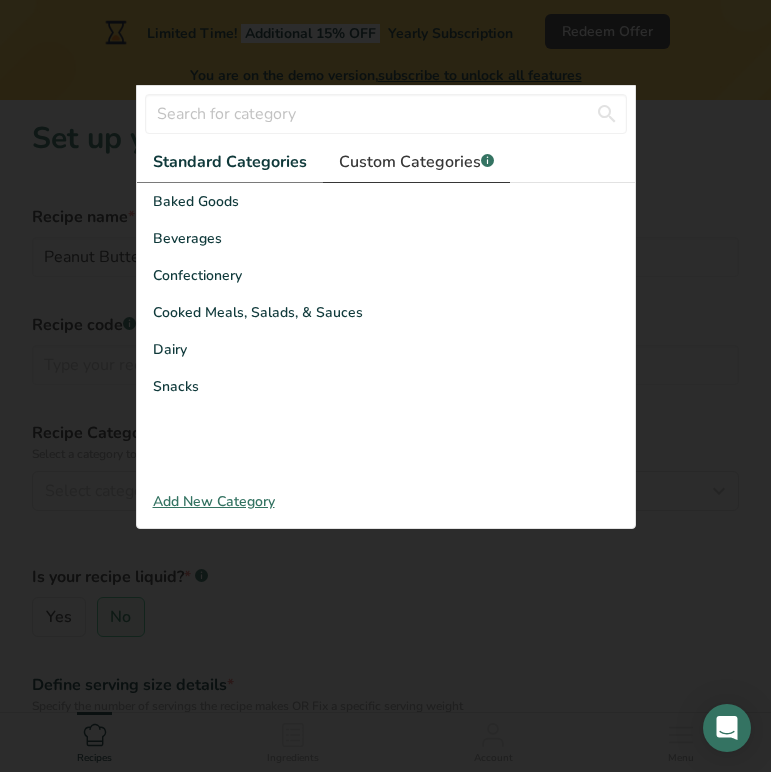 click on "Custom Categories
.a-a{fill:#347362;}.b-a{fill:#fff;}" at bounding box center (416, 162) 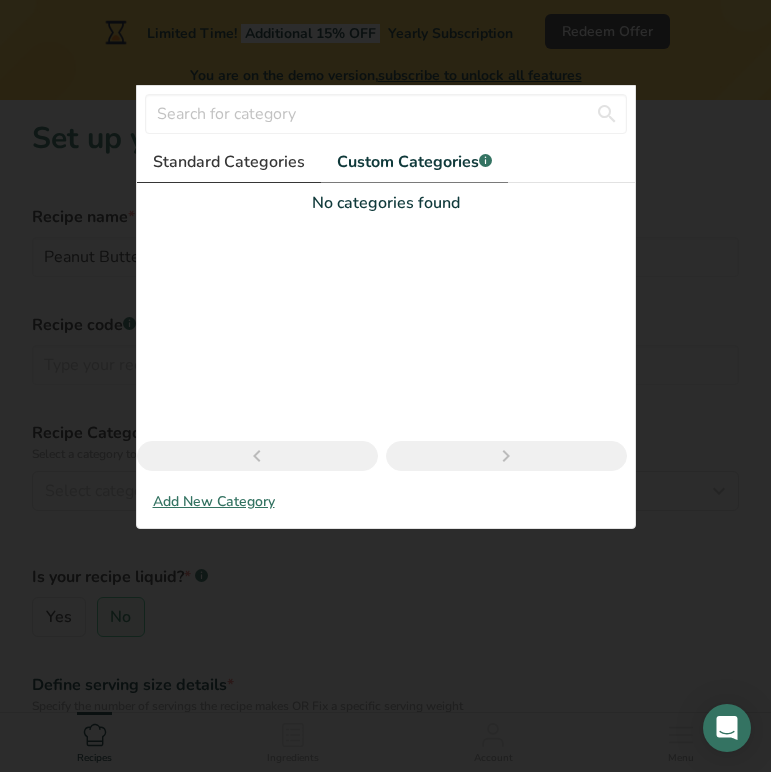 click on "Standard Categories" at bounding box center (229, 162) 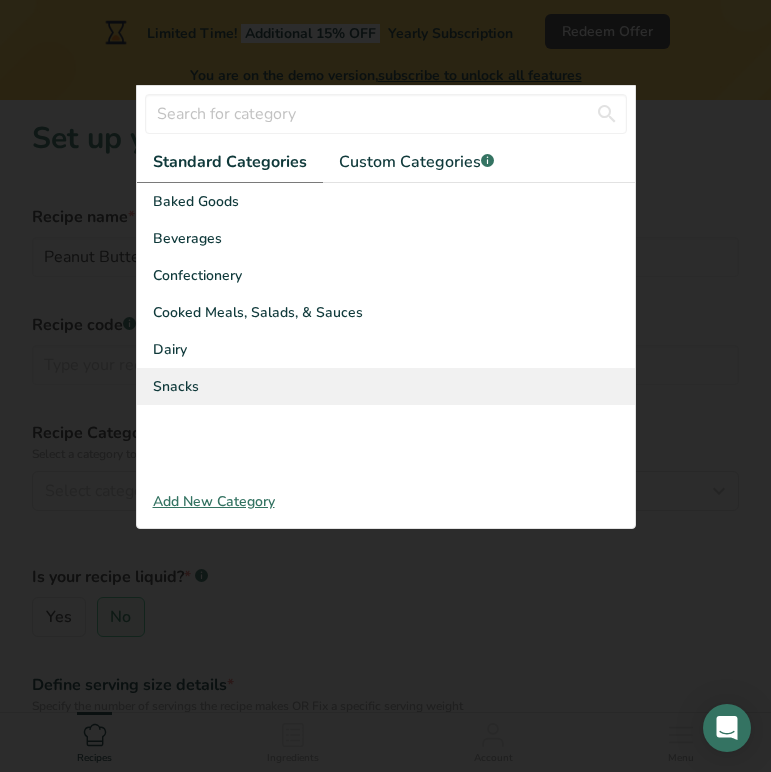 click on "Snacks" at bounding box center [386, 386] 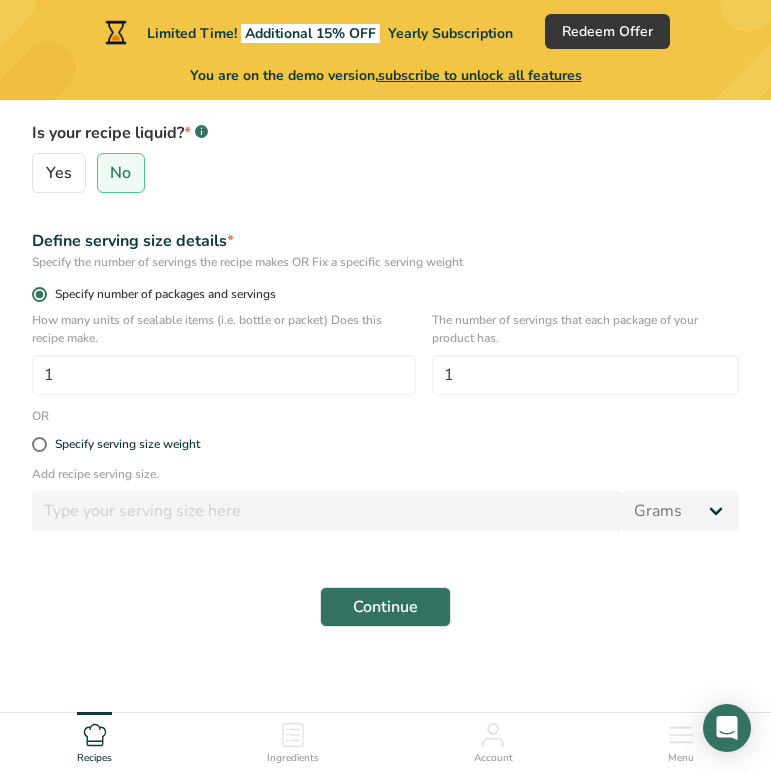 scroll, scrollTop: 453, scrollLeft: 0, axis: vertical 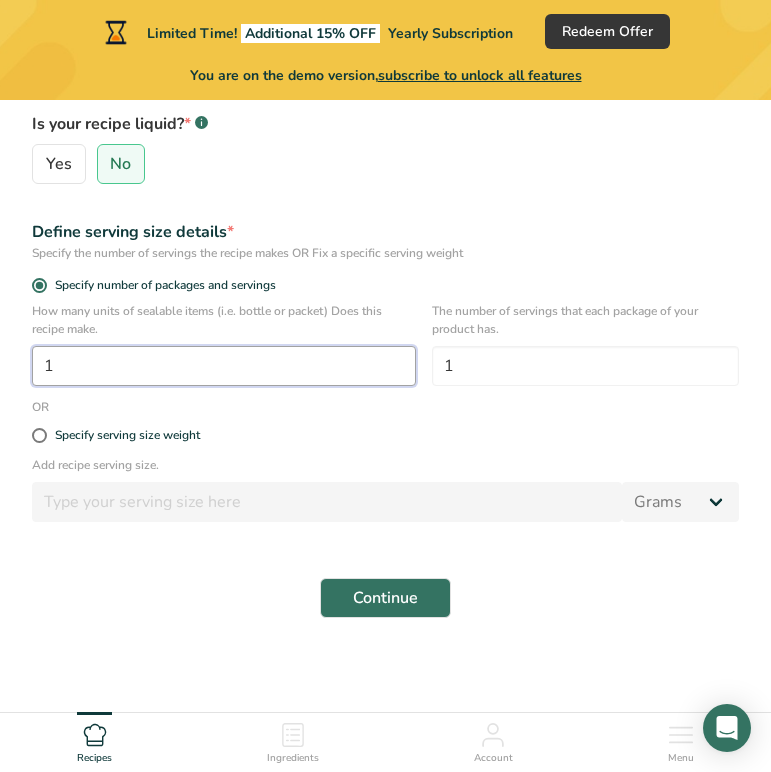 drag, startPoint x: 628, startPoint y: 330, endPoint x: 31, endPoint y: 361, distance: 597.8043 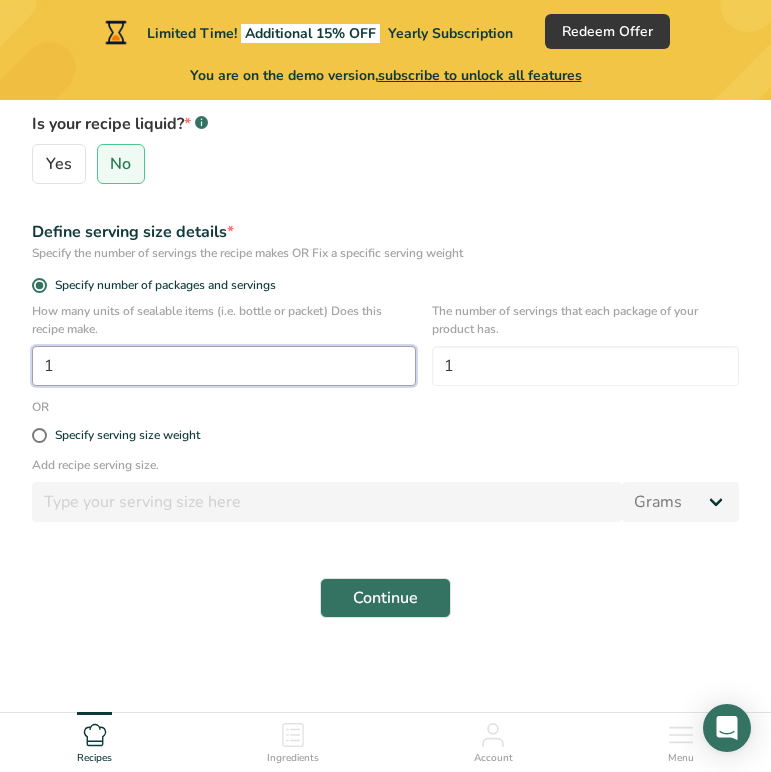 click on "How many units of sealable items (i.e. bottle or packet) Does this recipe make.
1
The number of servings that each package of your product has.
1" at bounding box center [385, 350] 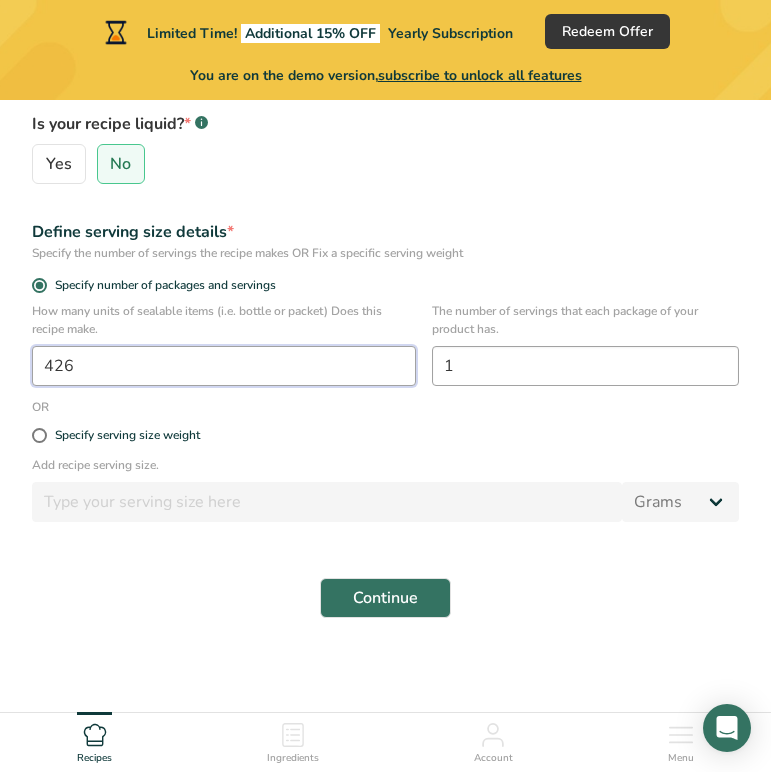 type on "426" 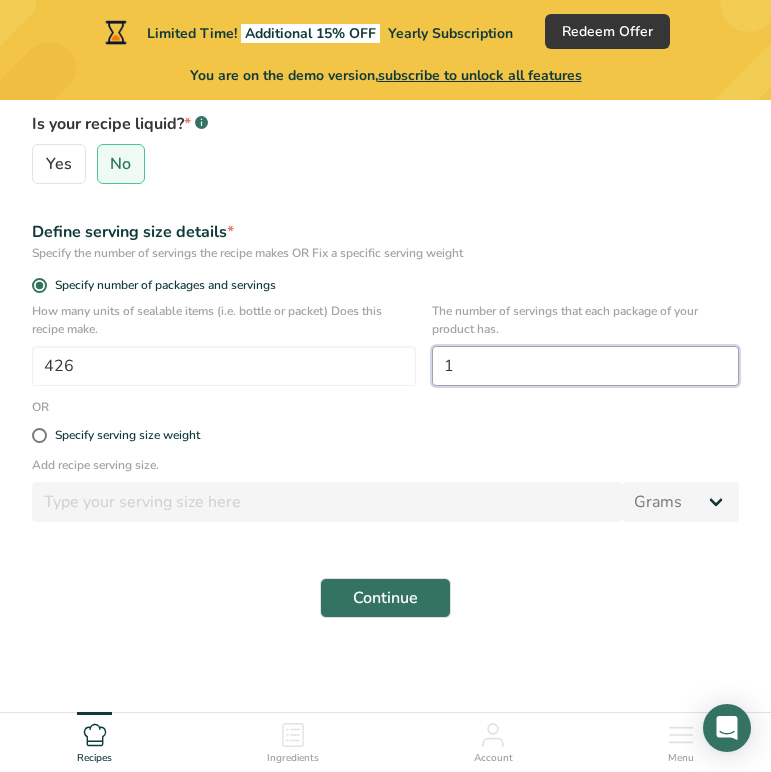 drag, startPoint x: 473, startPoint y: 365, endPoint x: 437, endPoint y: 362, distance: 36.124783 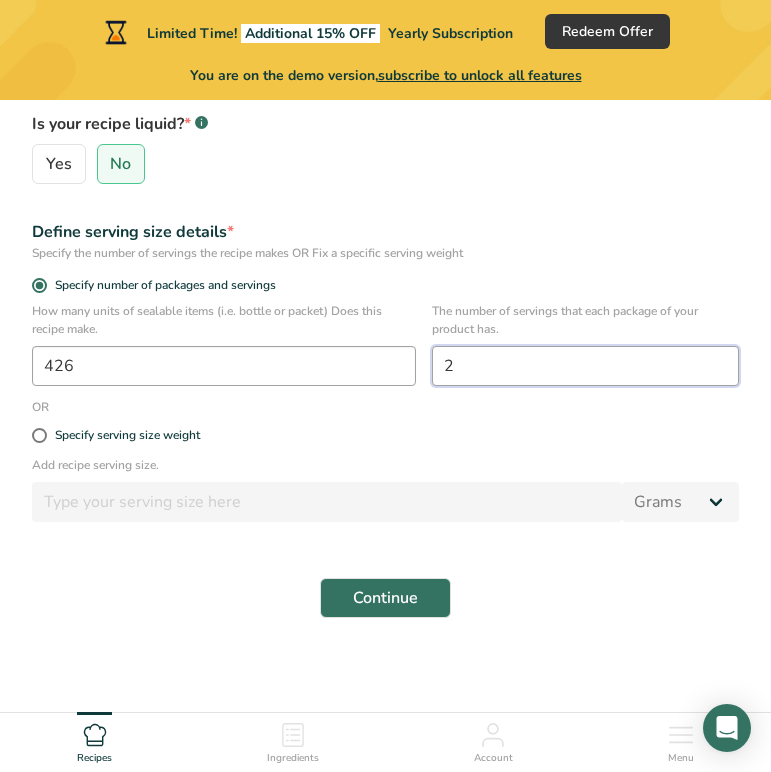type on "2" 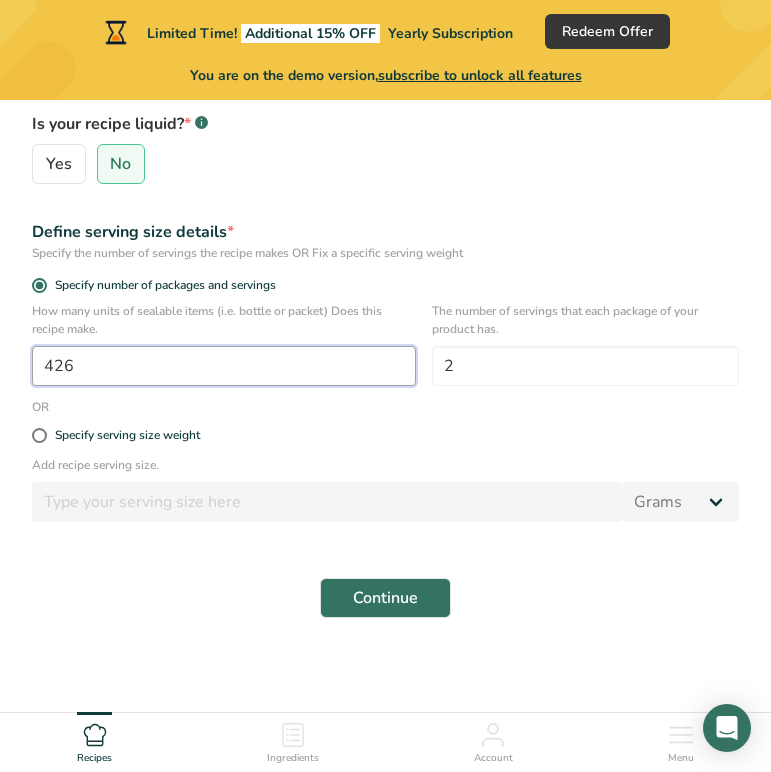 drag, startPoint x: 92, startPoint y: 363, endPoint x: 24, endPoint y: 364, distance: 68.007355 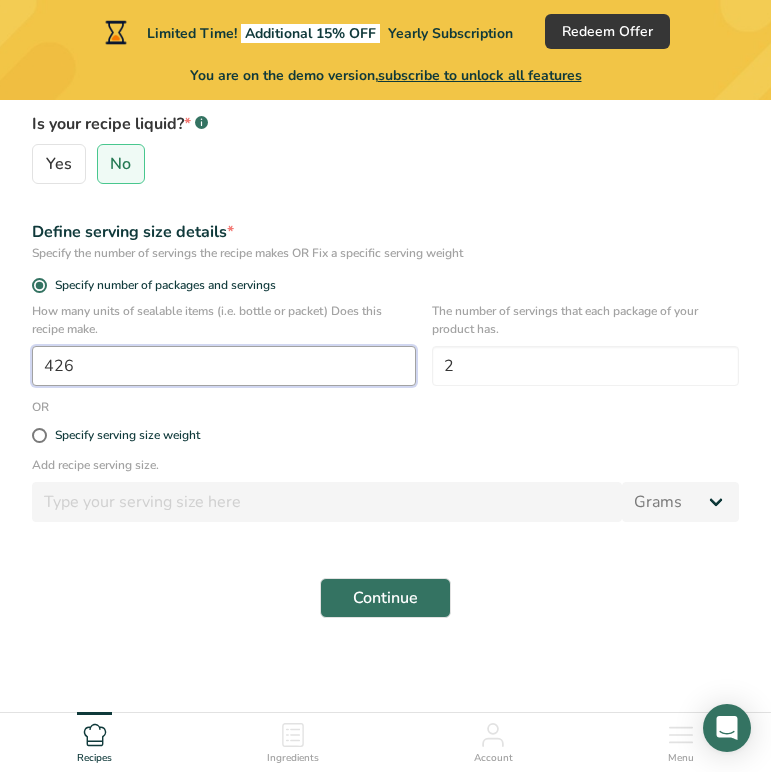 click on "How many units of sealable items (i.e. bottle or packet) Does this recipe make.
426
The number of servings that each package of your product has.
2" at bounding box center [385, 350] 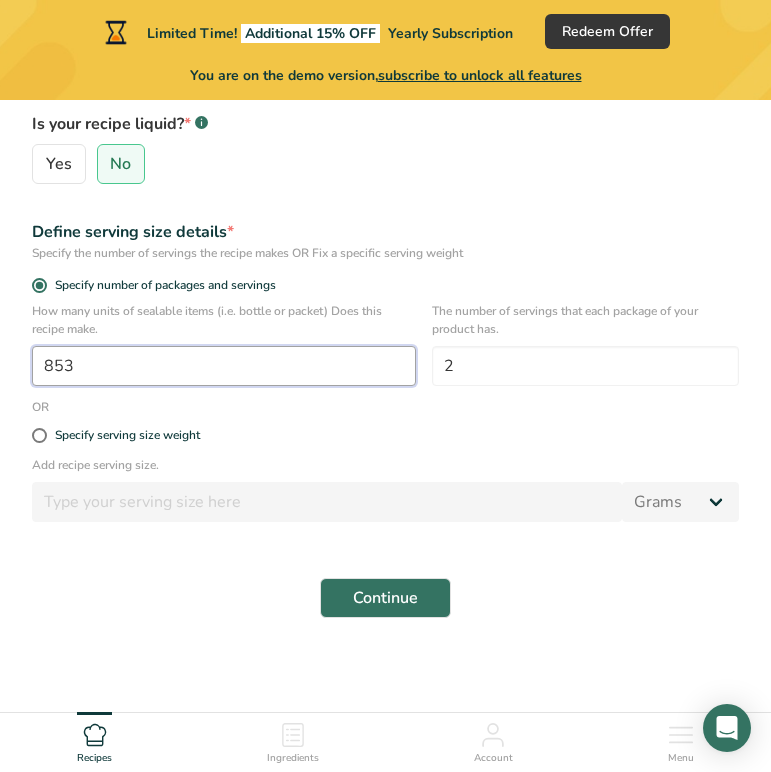 type on "853" 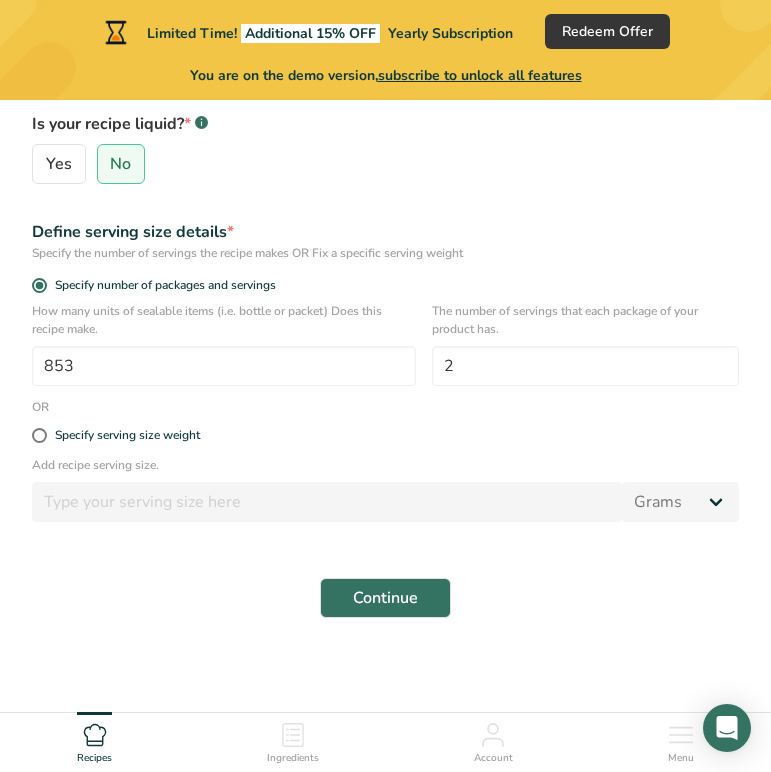 click on "Specify serving size weight" at bounding box center [385, 436] 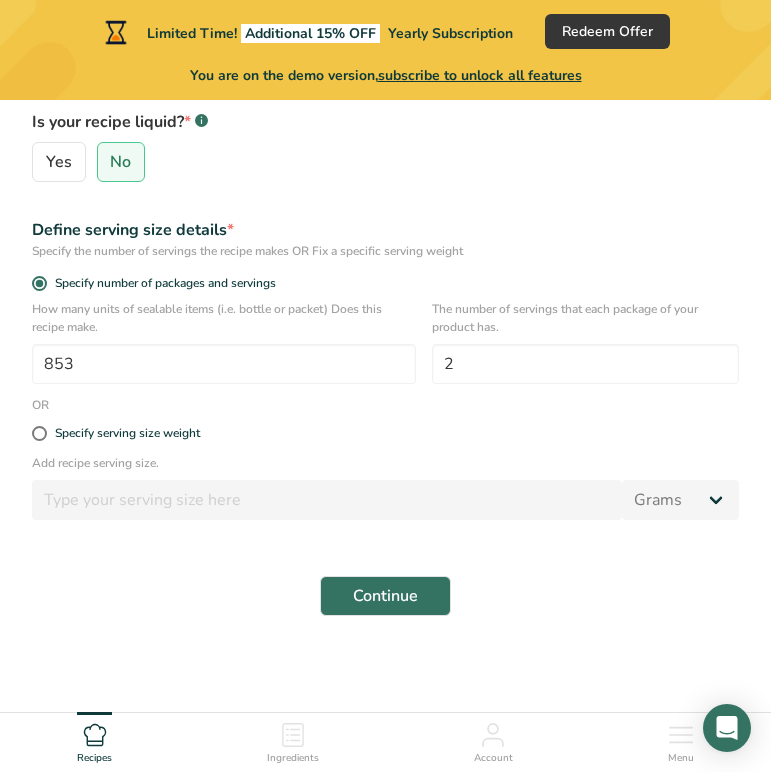 scroll, scrollTop: 455, scrollLeft: 0, axis: vertical 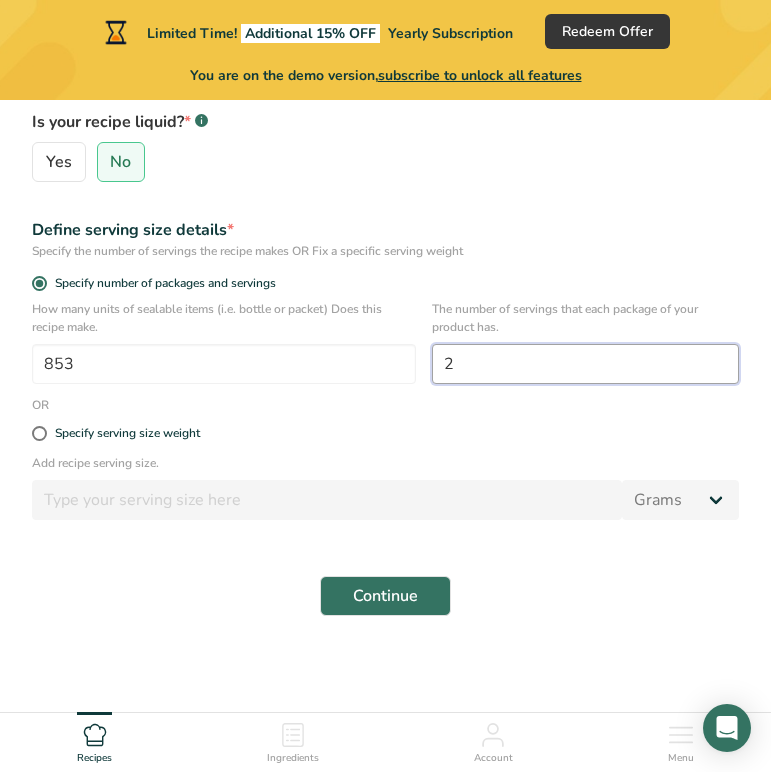 click on "2" at bounding box center [585, 364] 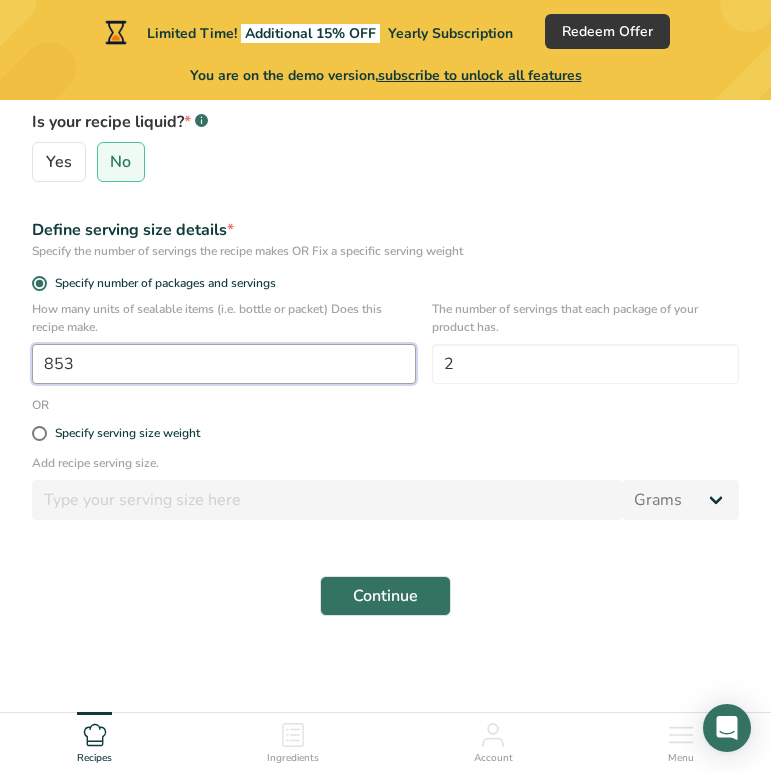 click on "853" at bounding box center [224, 364] 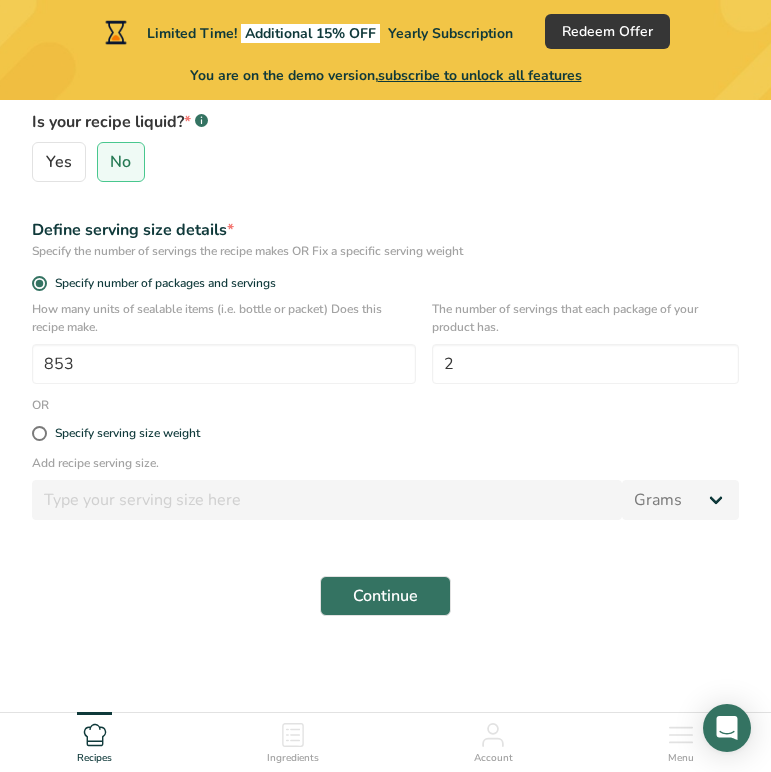 click on "Specify serving size weight" at bounding box center (385, 434) 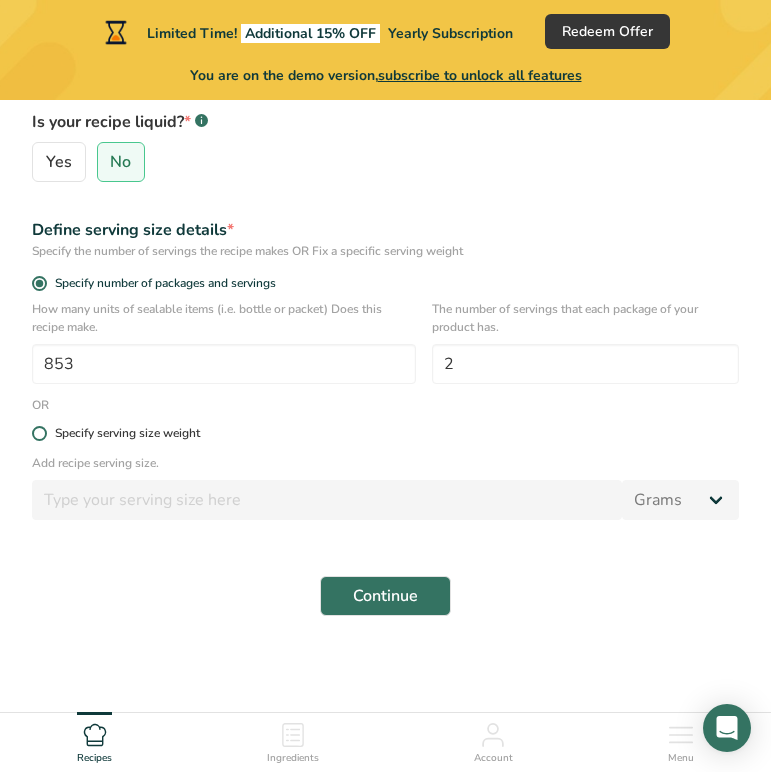 click at bounding box center (39, 433) 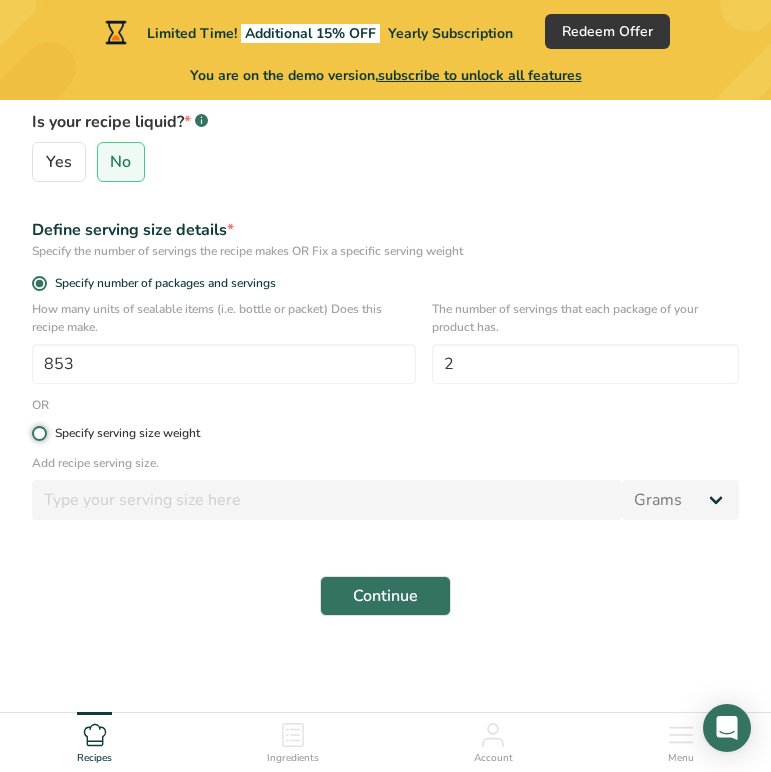 click on "Specify serving size weight" at bounding box center [38, 433] 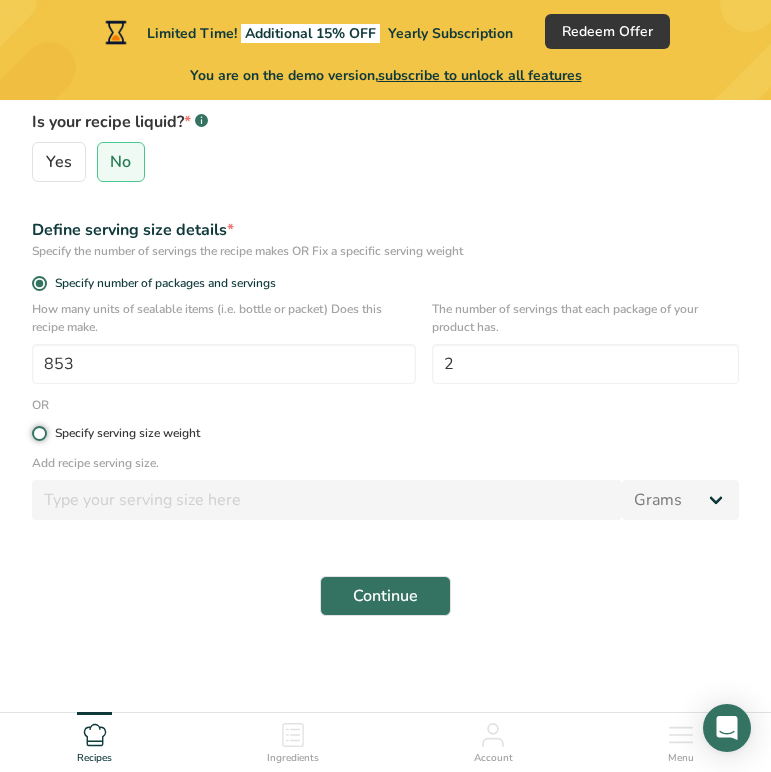 radio on "true" 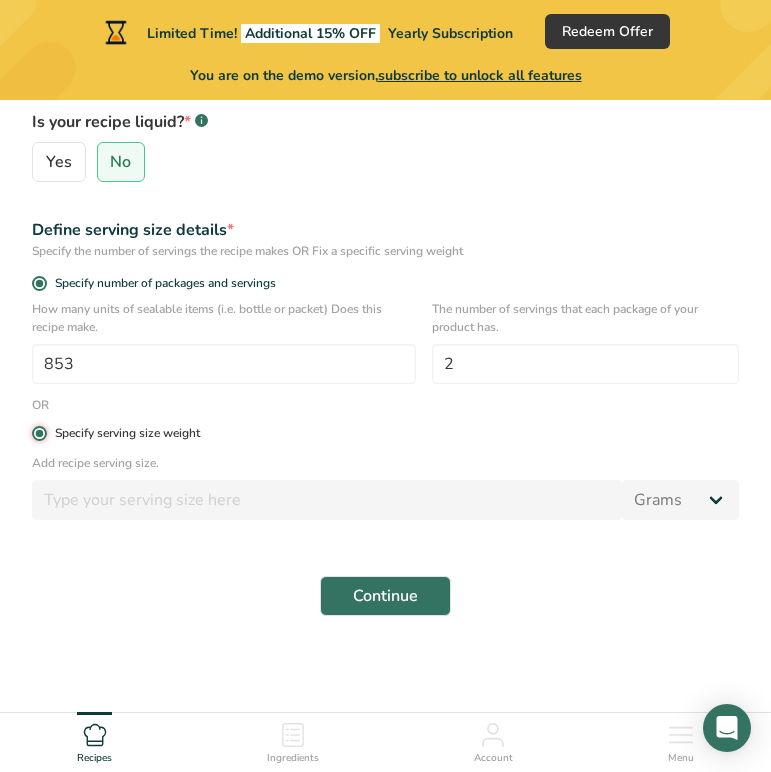 radio on "false" 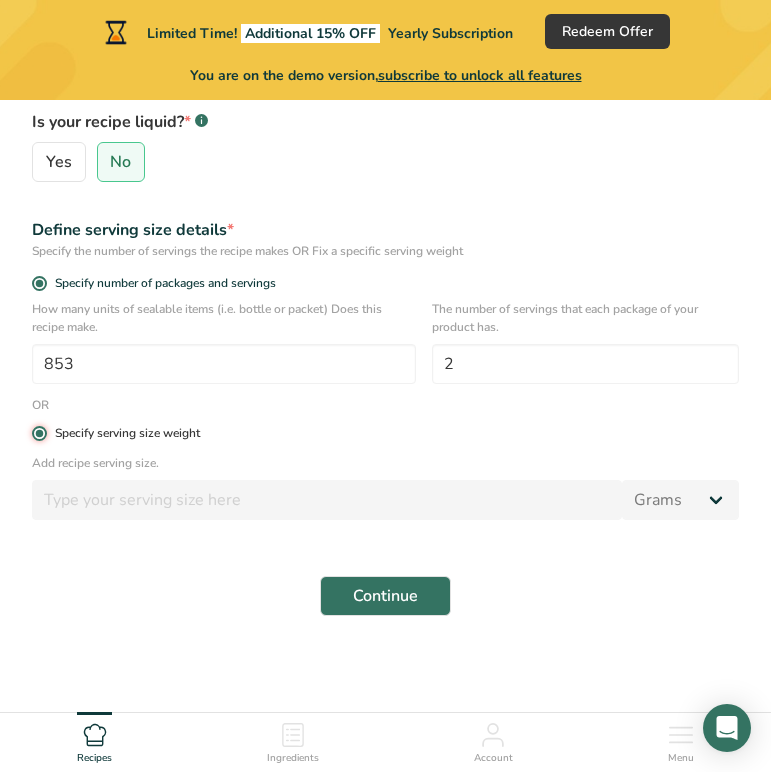 type 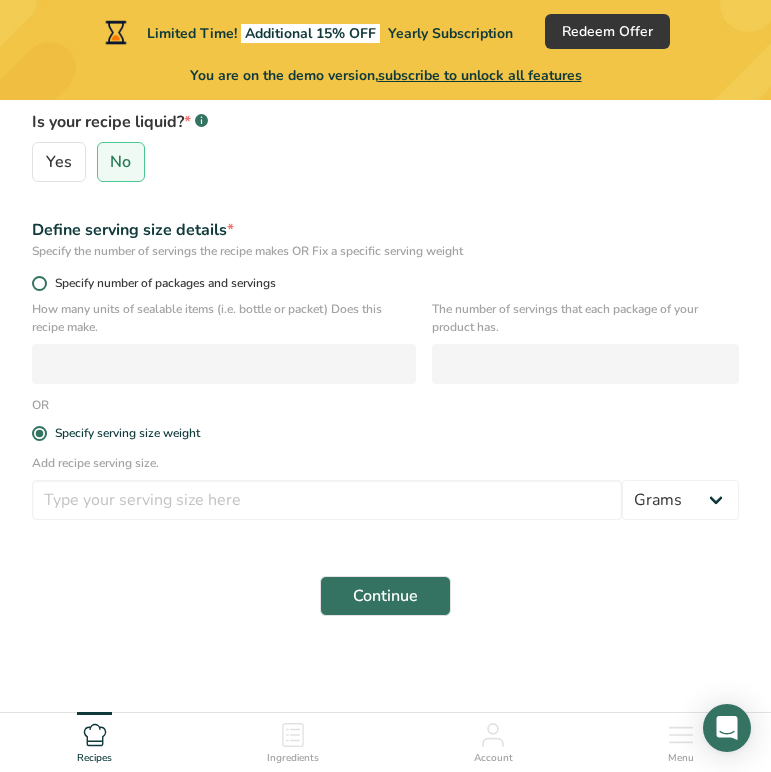 click at bounding box center [39, 283] 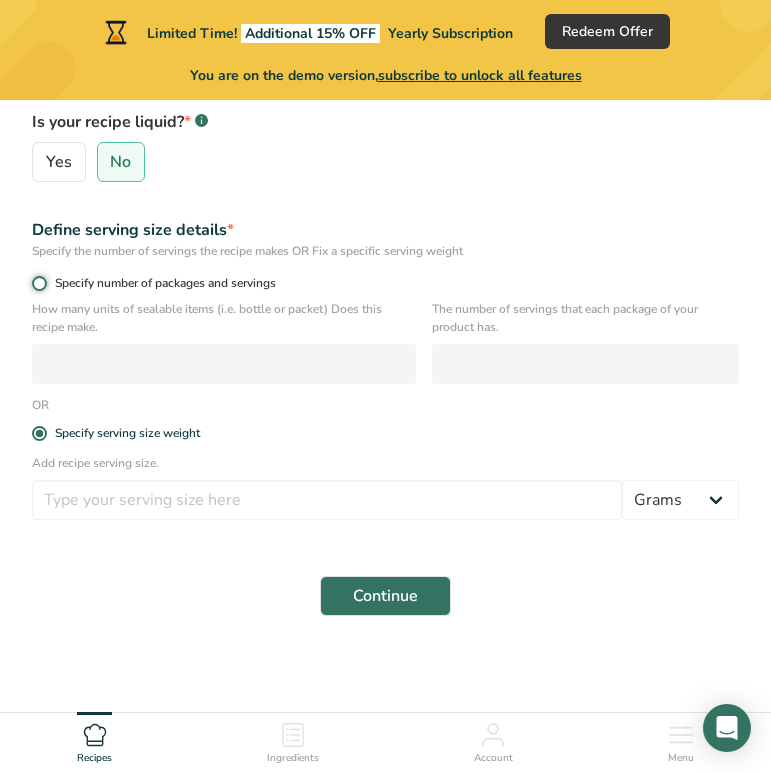 click on "Specify number of packages and servings" at bounding box center (38, 283) 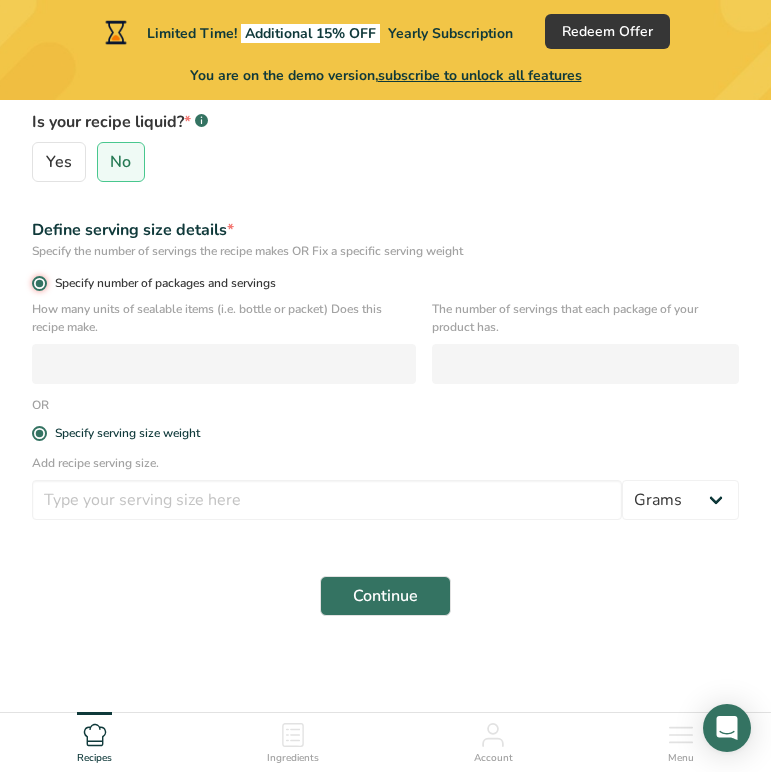 radio on "false" 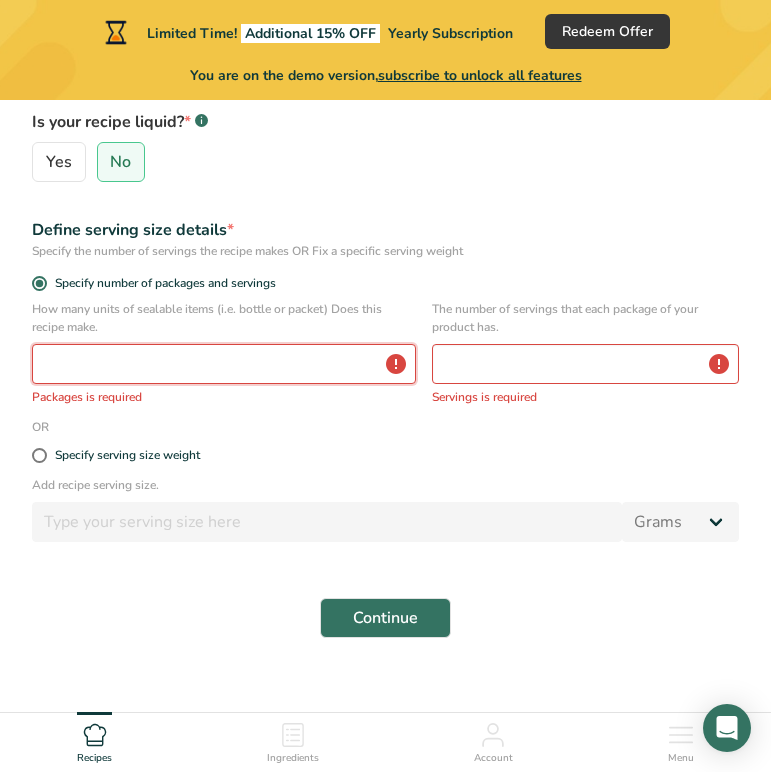 click at bounding box center [224, 364] 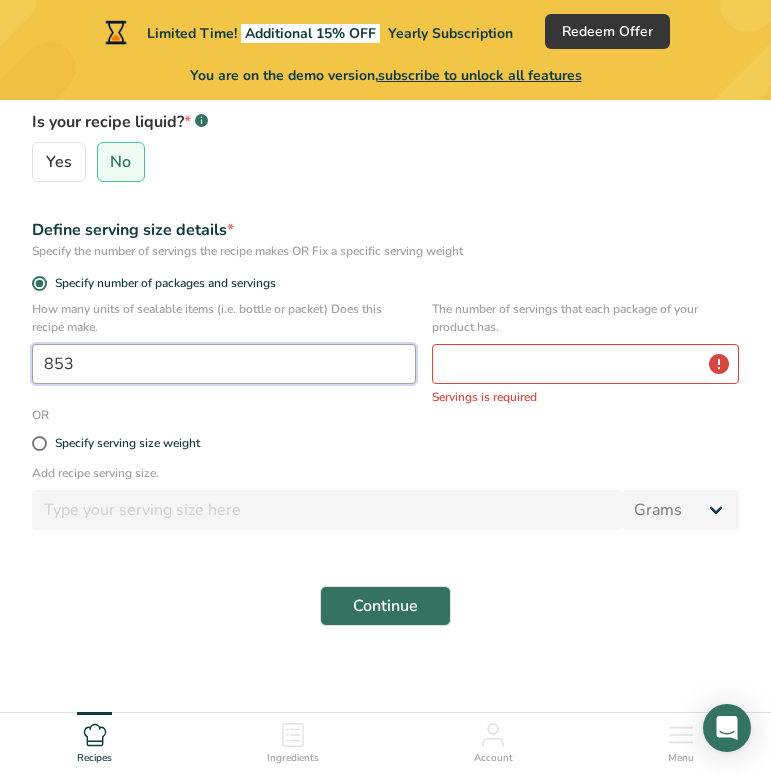 type on "853" 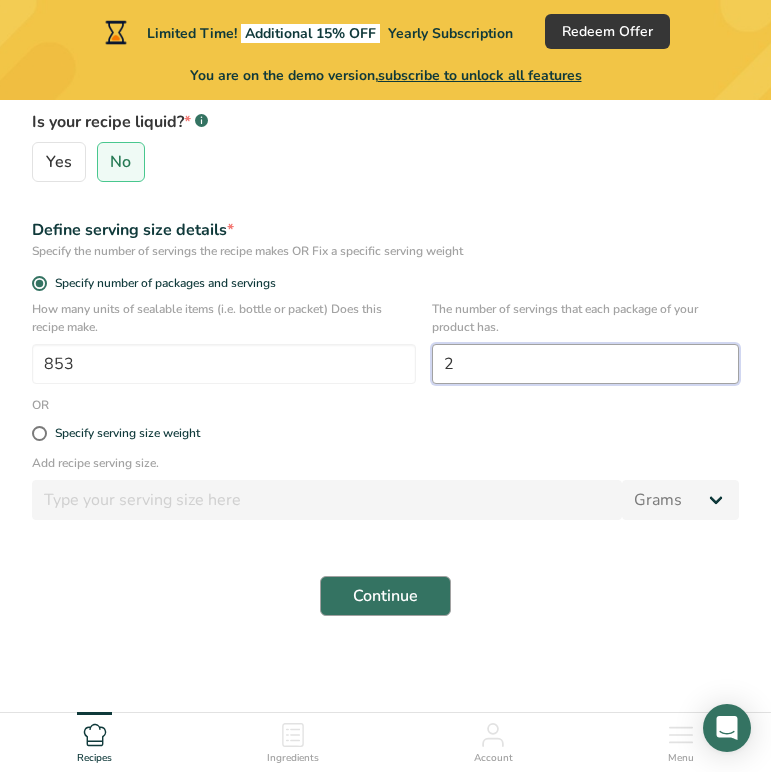 type on "2" 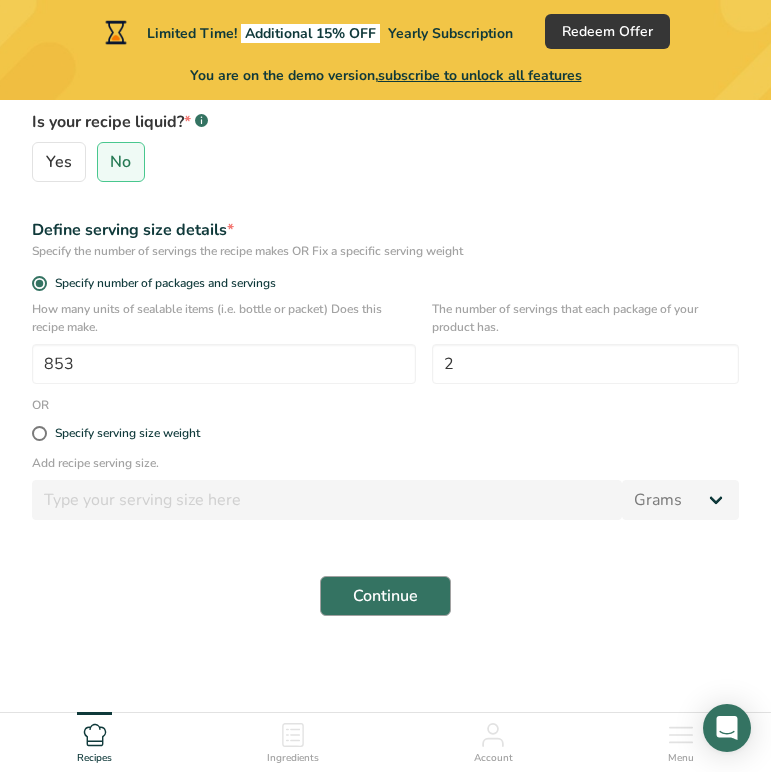 click on "Continue" at bounding box center (385, 596) 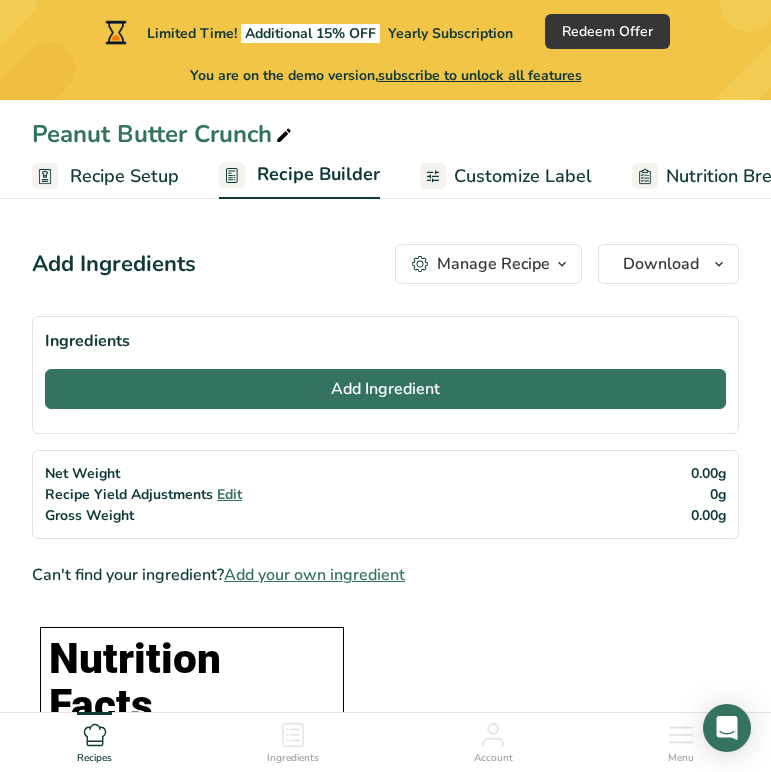 scroll, scrollTop: 0, scrollLeft: 0, axis: both 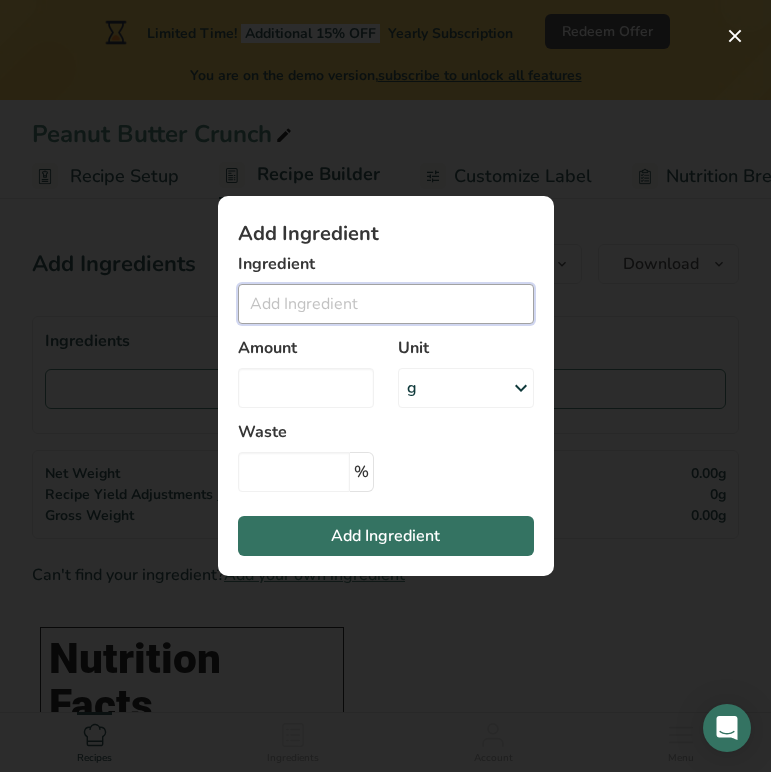 click at bounding box center [386, 304] 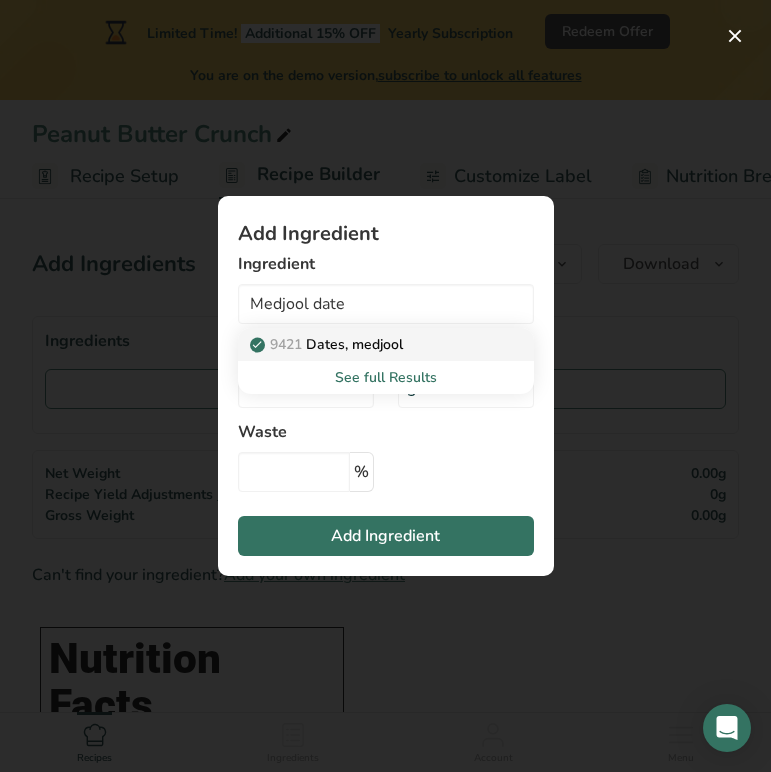 click on "9421
Dates, medjool" at bounding box center [328, 344] 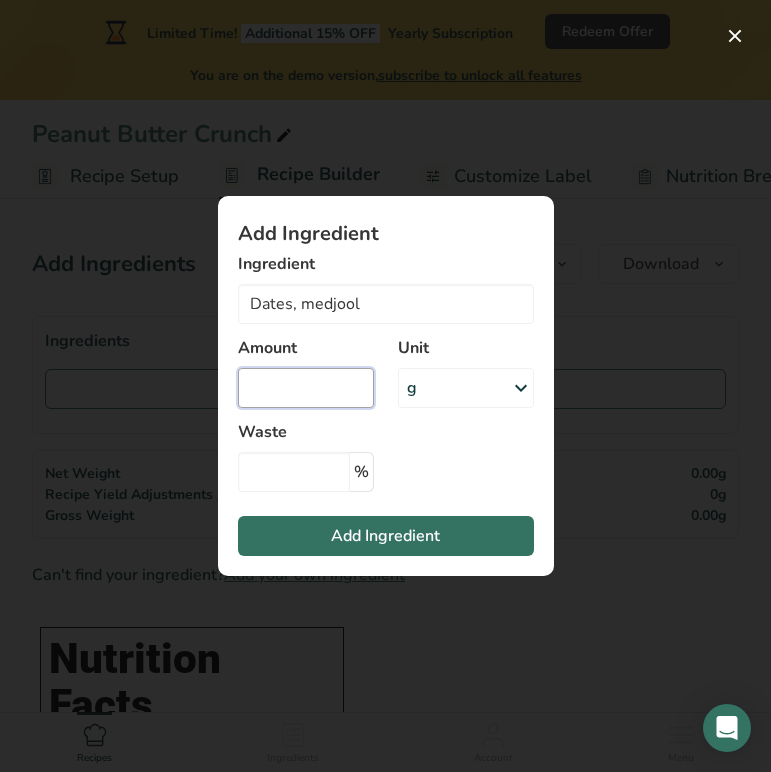 click at bounding box center [306, 388] 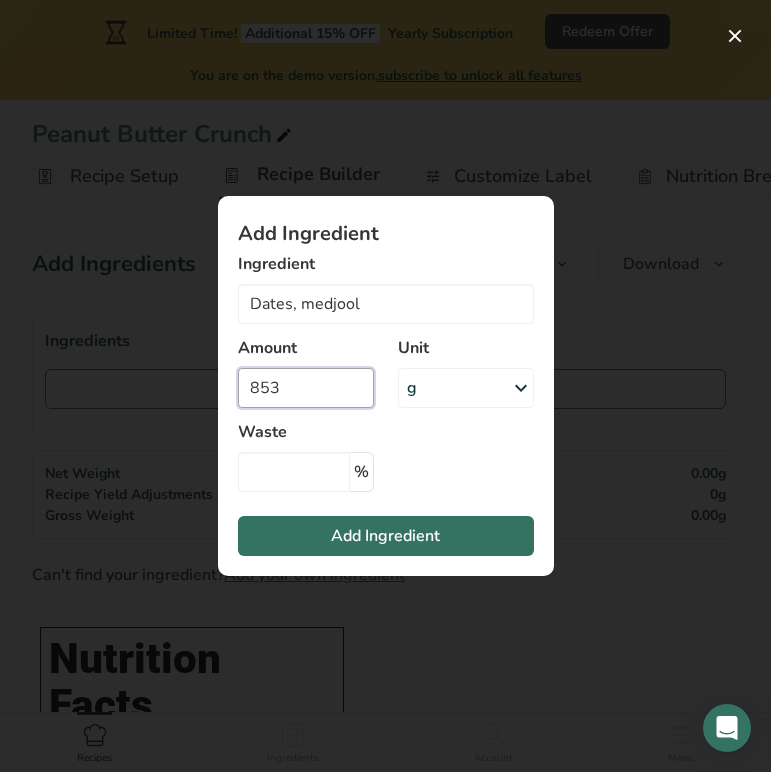 type on "853" 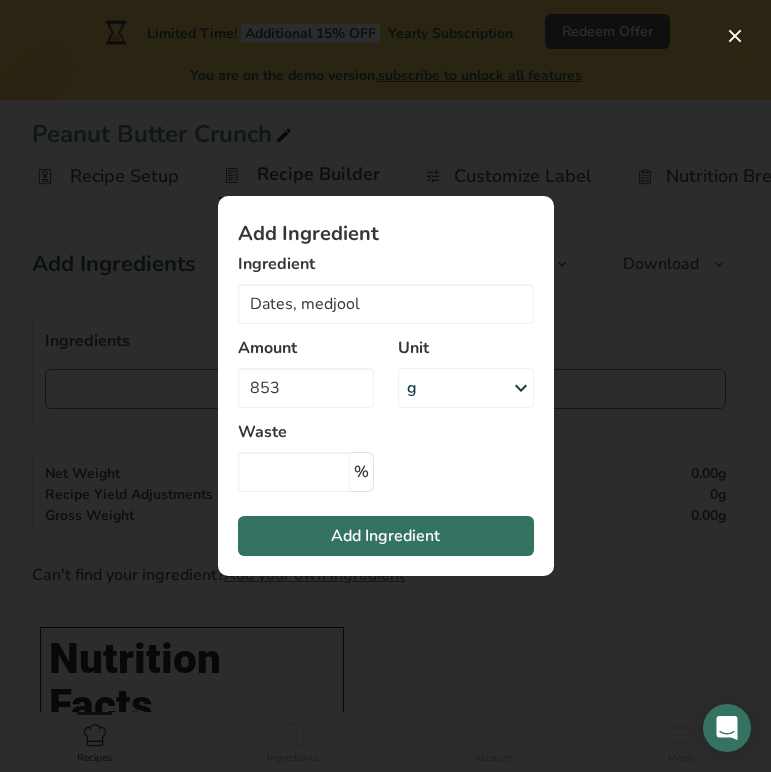click on "g" at bounding box center [466, 388] 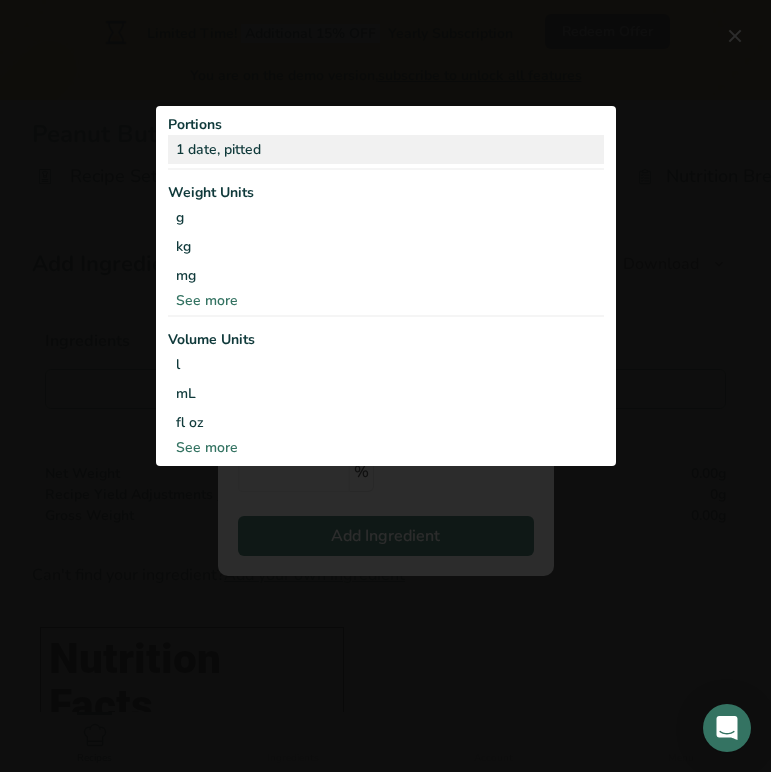 click on "1 date, pitted" at bounding box center [386, 149] 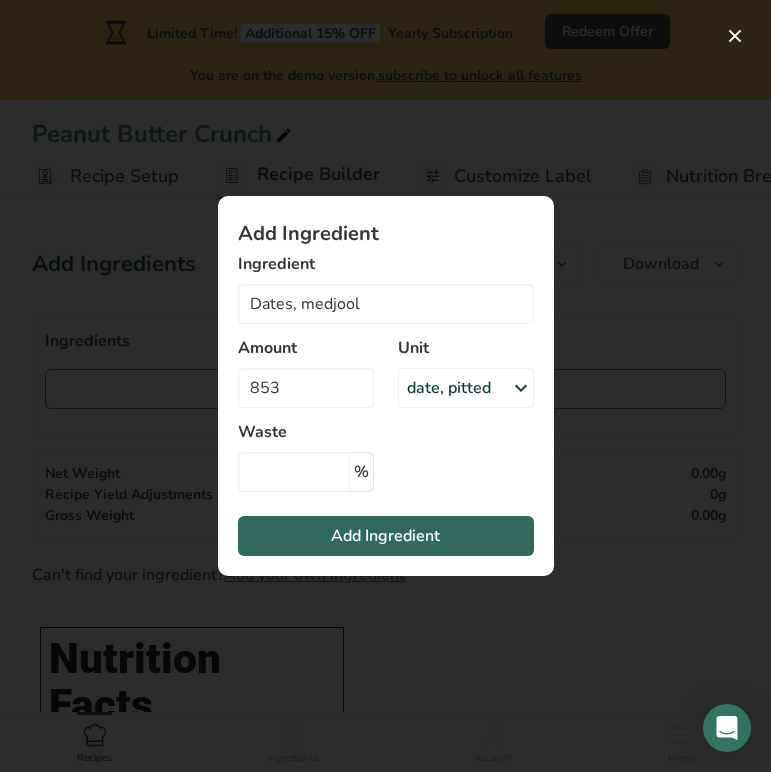 click on "Add Ingredient" at bounding box center (385, 536) 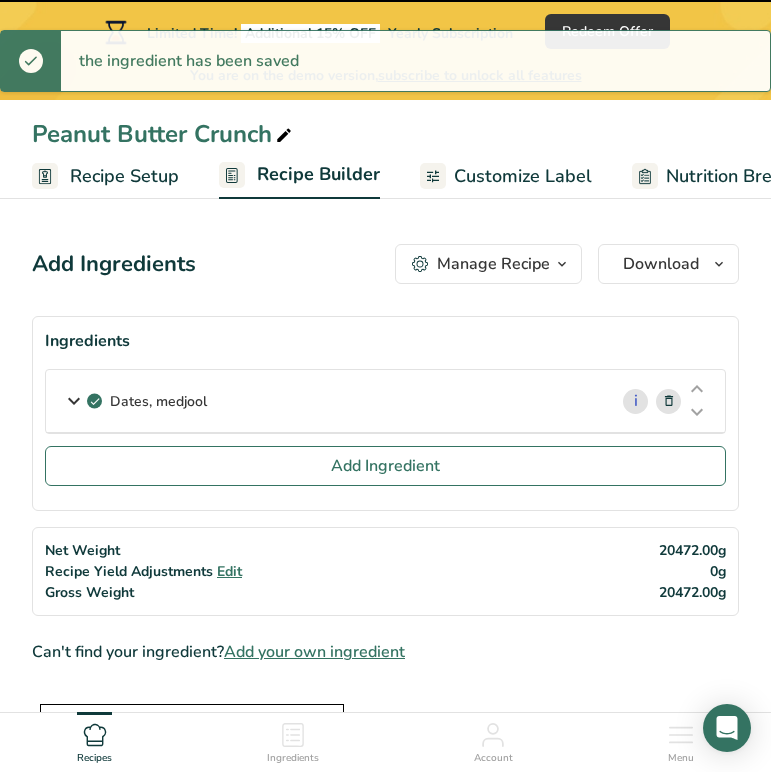 type 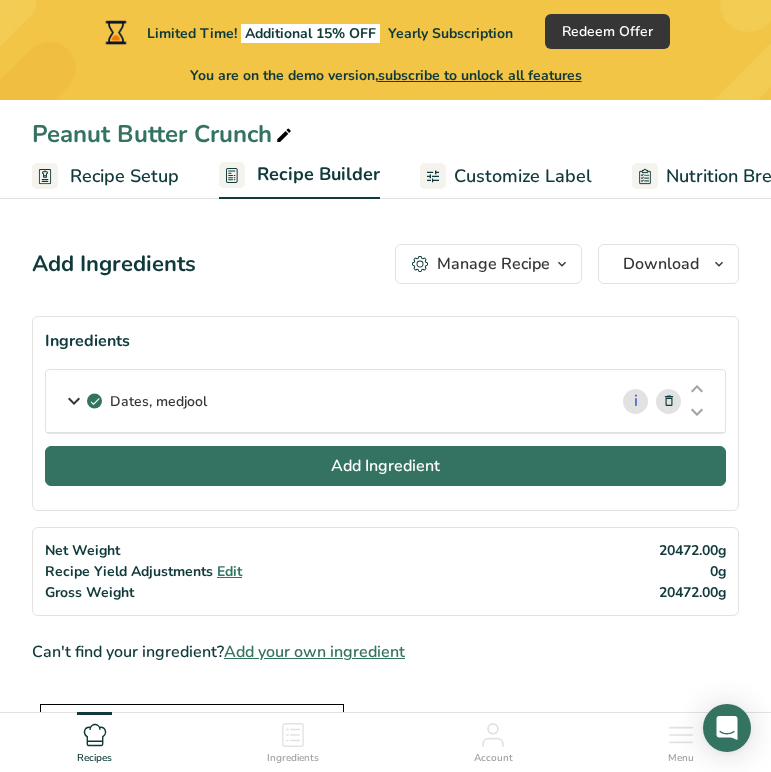 click on "Add Ingredient" at bounding box center [385, 466] 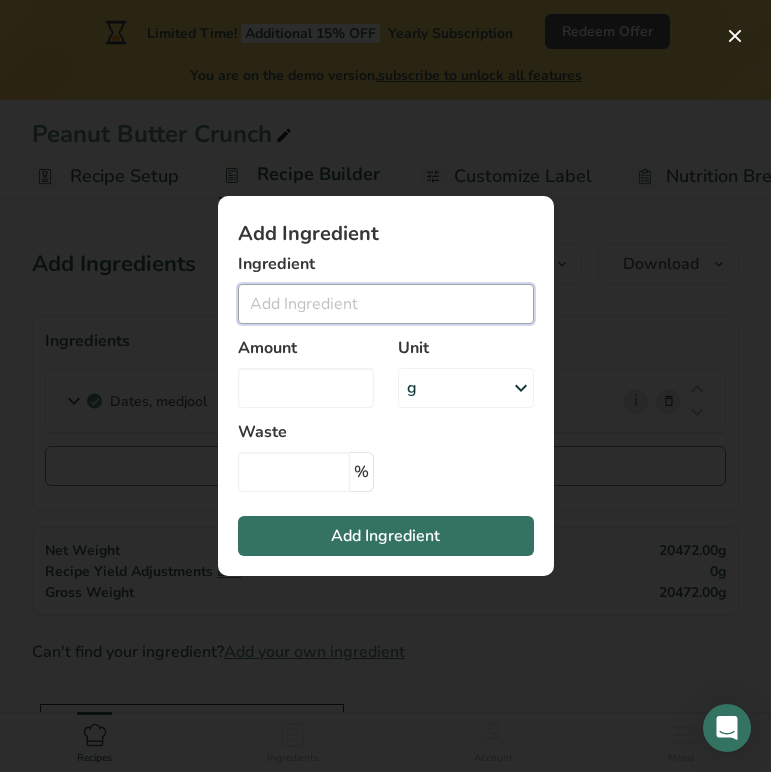 click at bounding box center [386, 304] 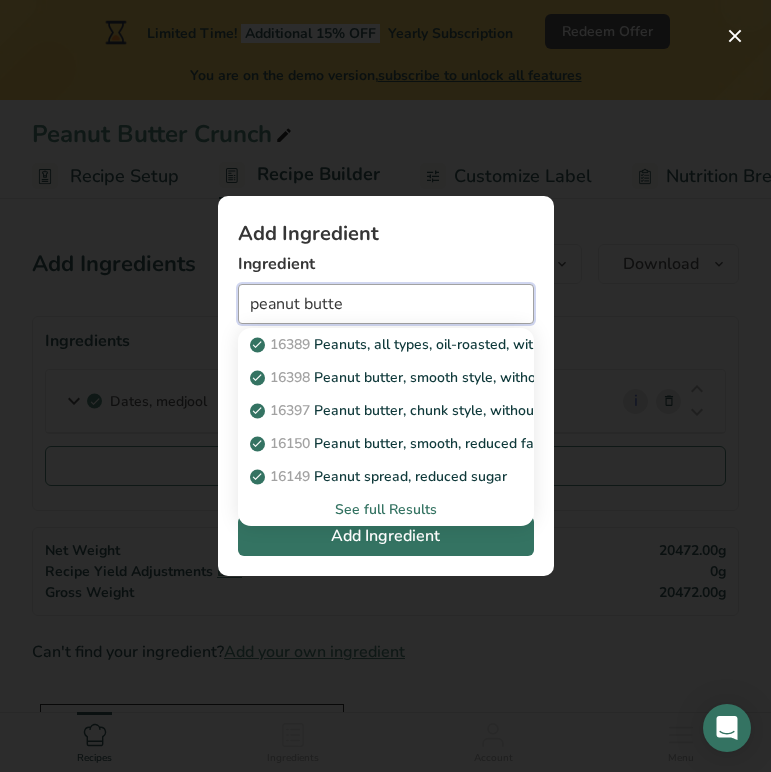 type on "peanut butter" 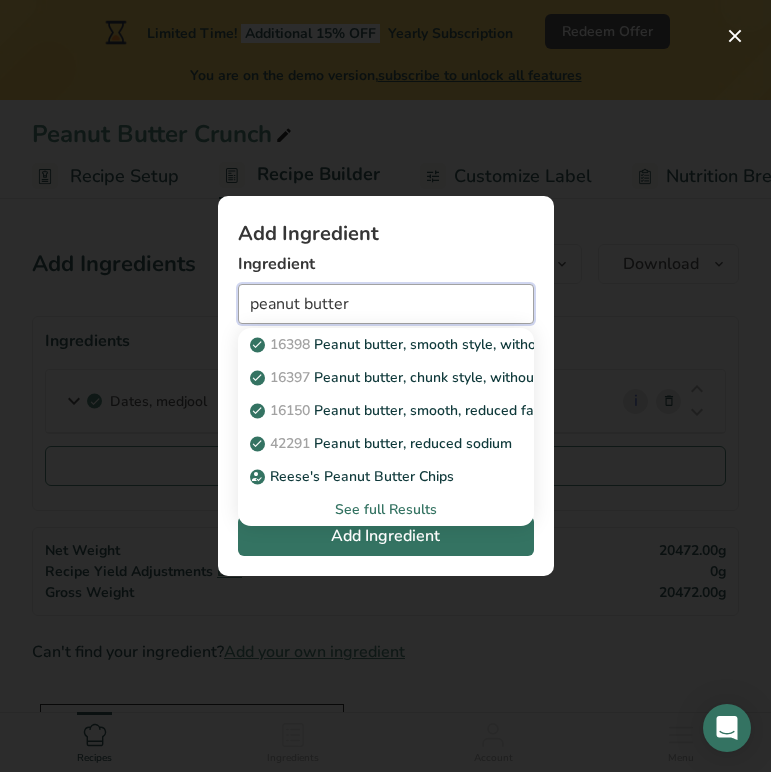 drag, startPoint x: 370, startPoint y: 303, endPoint x: 234, endPoint y: 299, distance: 136.0588 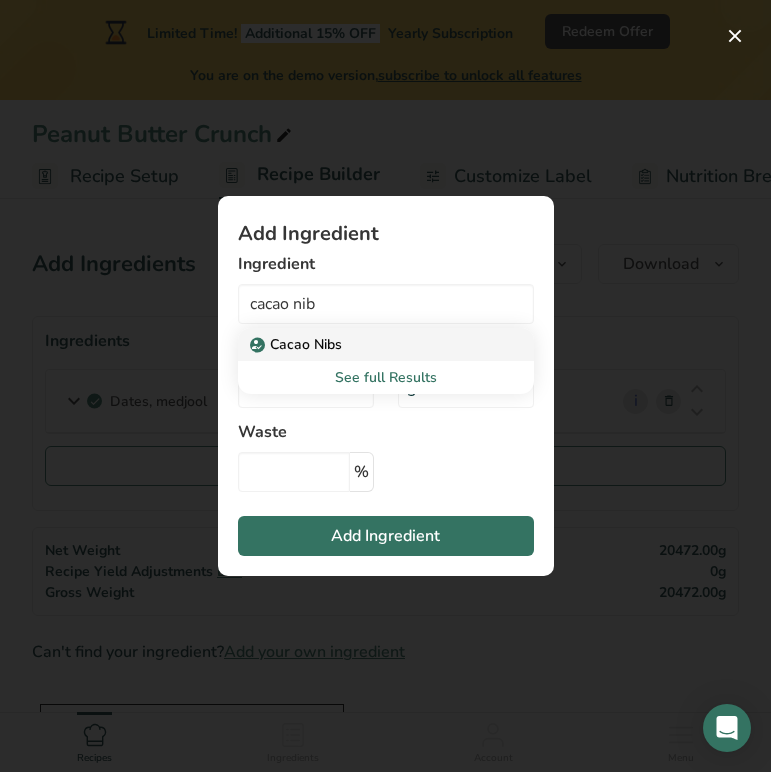 click on "Cacao Nibs" at bounding box center [298, 344] 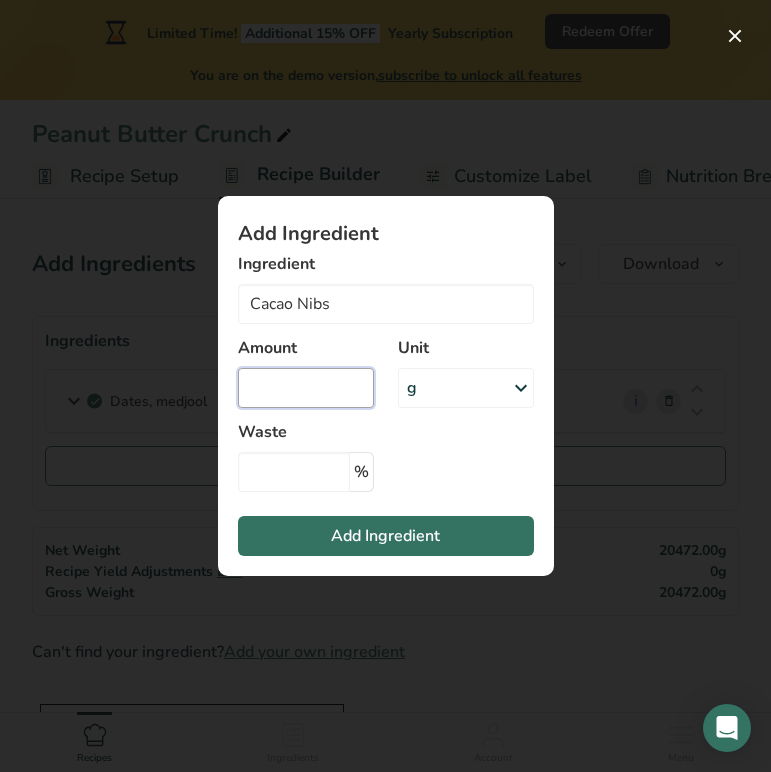 click at bounding box center (306, 388) 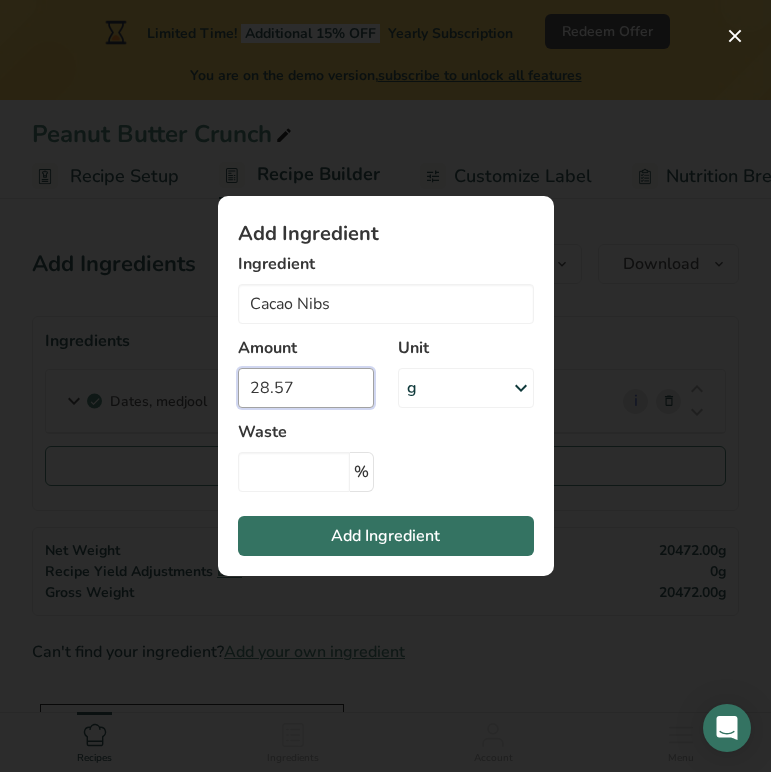type on "28.57" 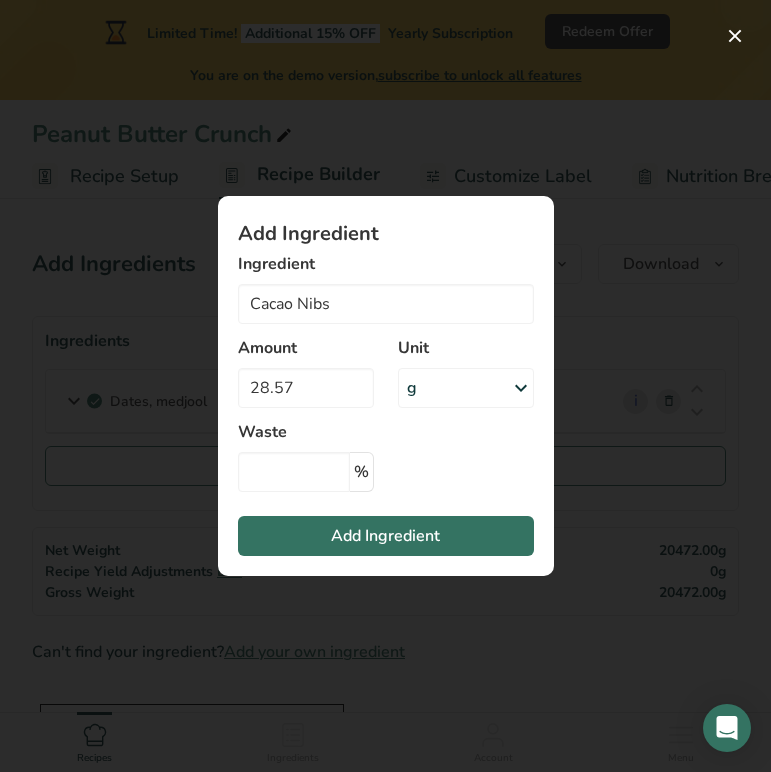 click on "g" at bounding box center [466, 388] 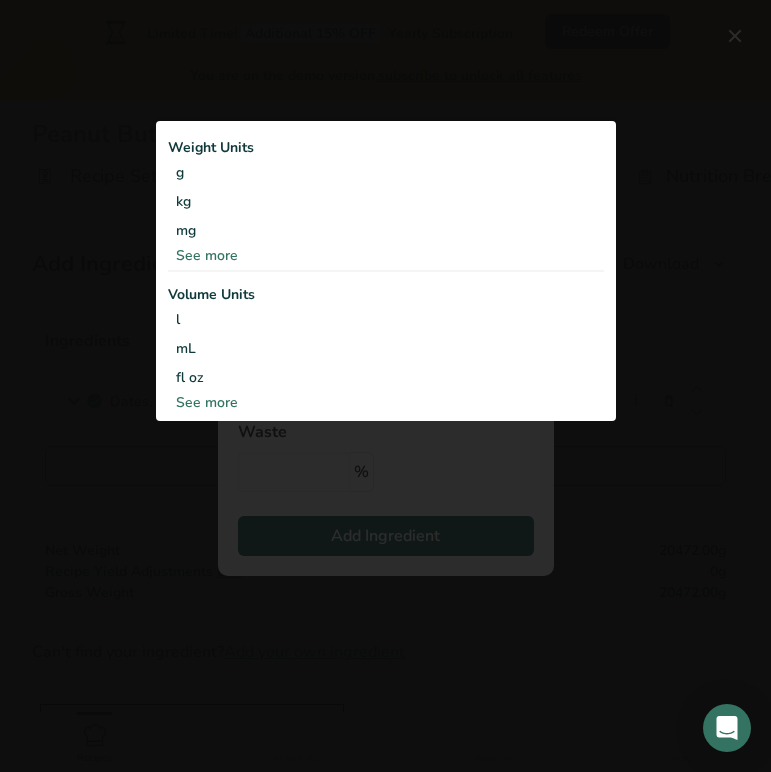 click on "See more" at bounding box center [386, 255] 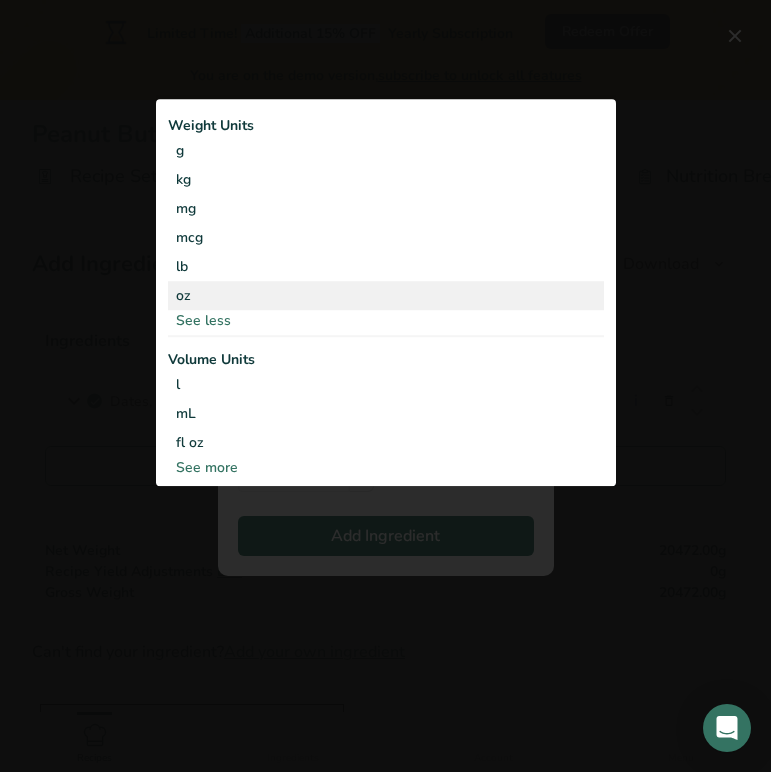 click on "oz" at bounding box center (386, 295) 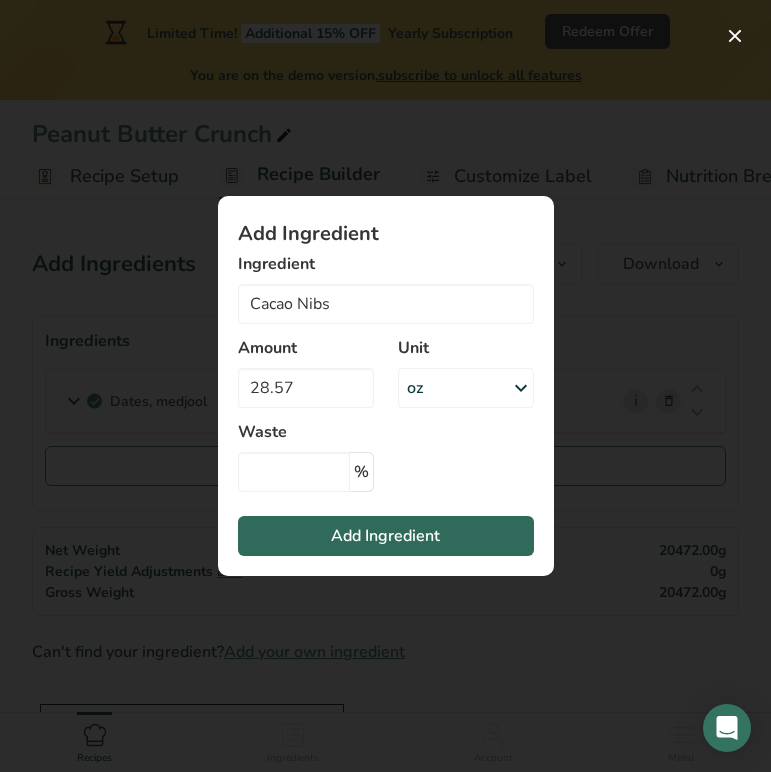 click on "Add Ingredient" at bounding box center [385, 536] 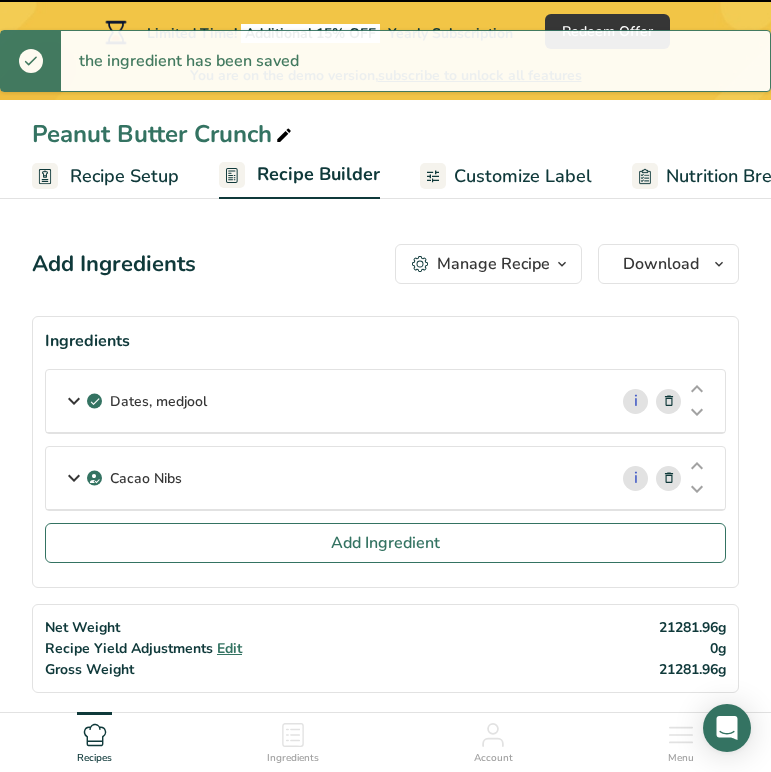 type 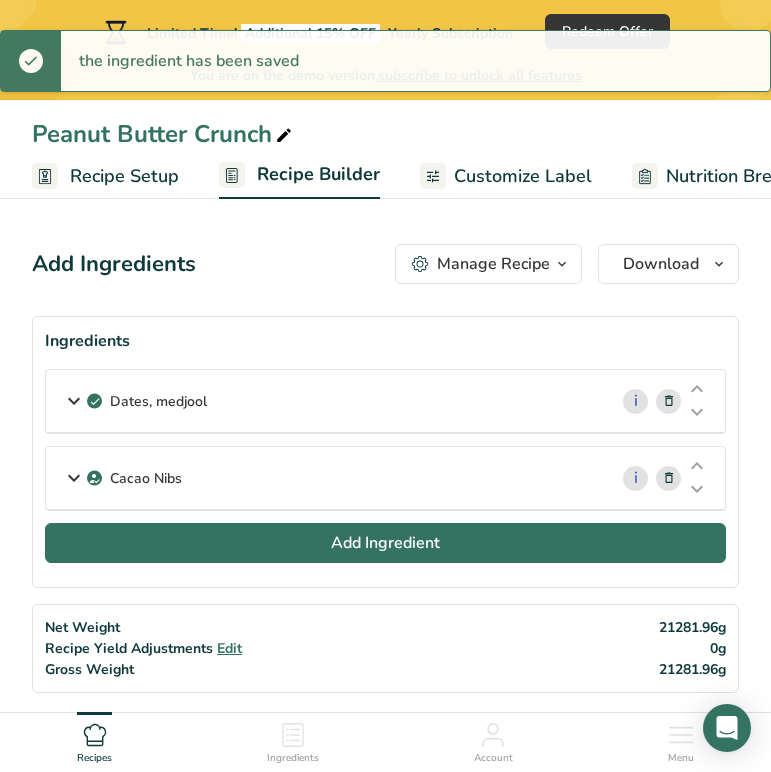 click on "Add Ingredient" at bounding box center [385, 543] 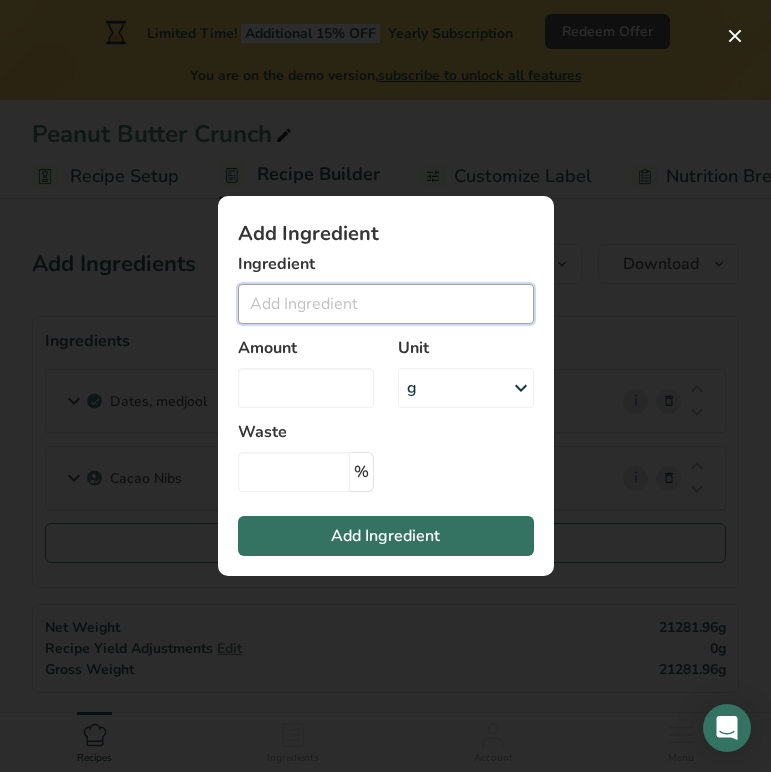 click at bounding box center (386, 304) 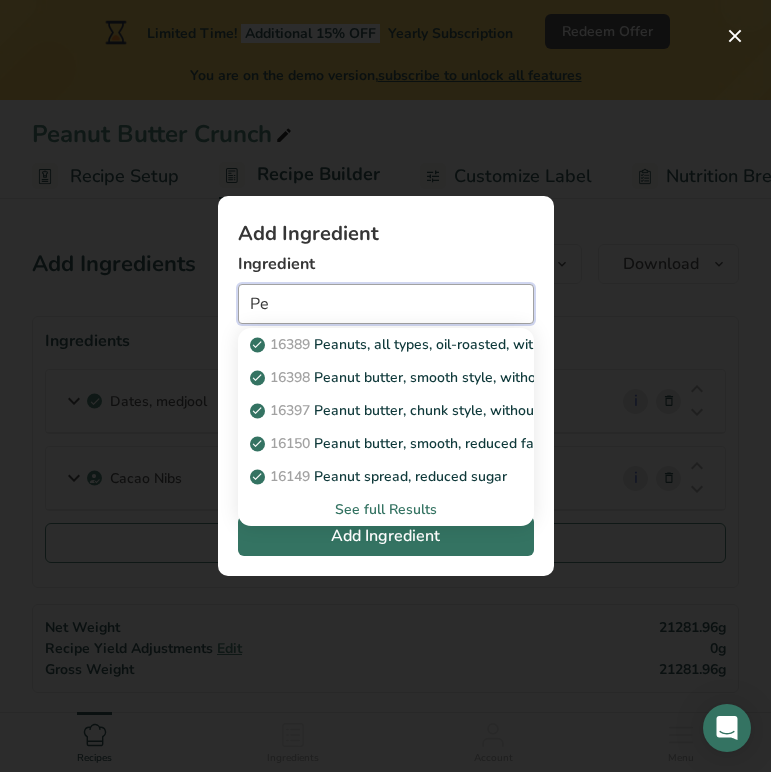 type on "P" 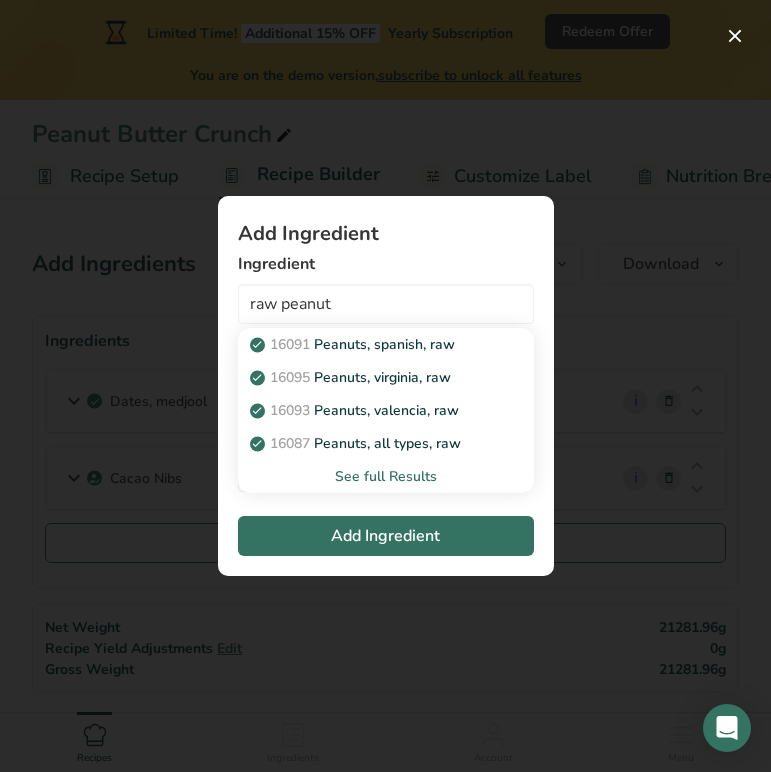click on "See full Results" at bounding box center [386, 476] 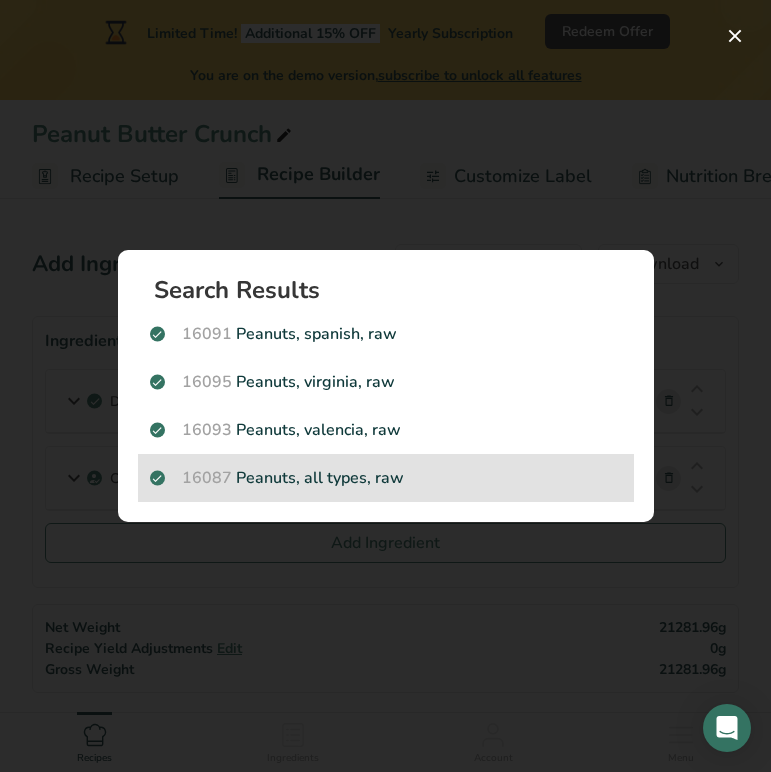 click on "16087
Peanuts, all types, raw" at bounding box center [386, 478] 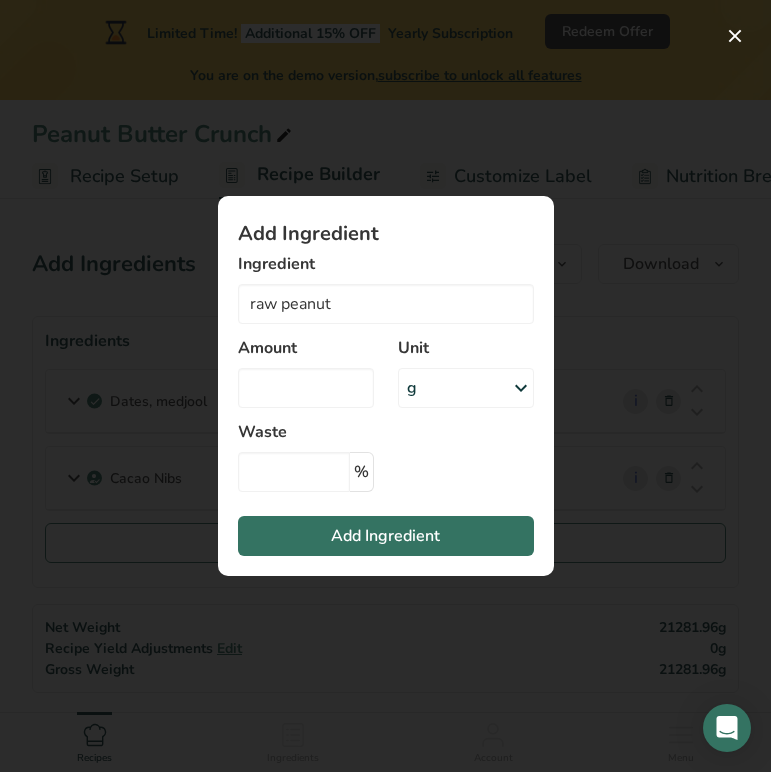 type on "Peanuts, all types, raw" 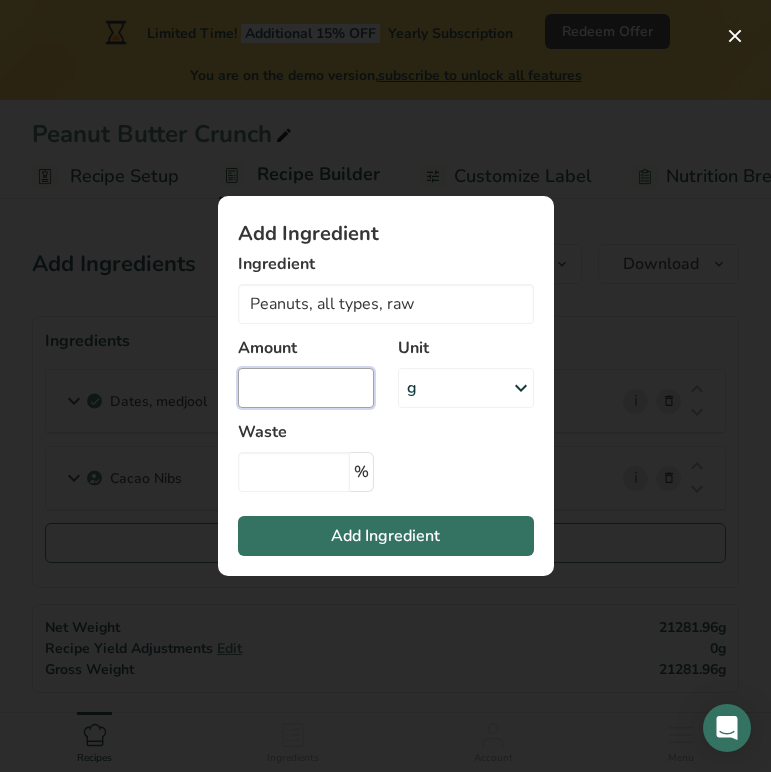 click at bounding box center (306, 388) 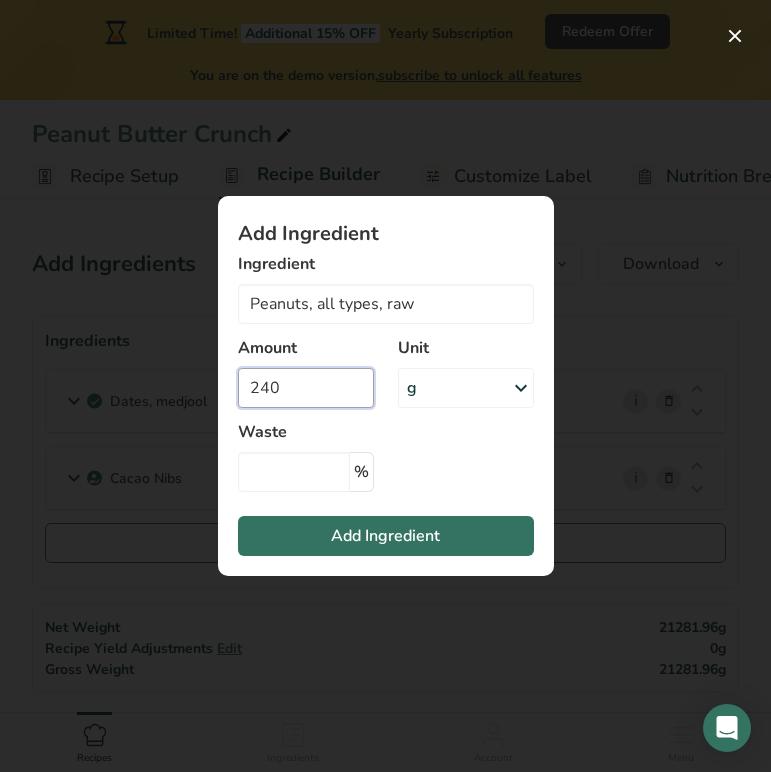 type on "240" 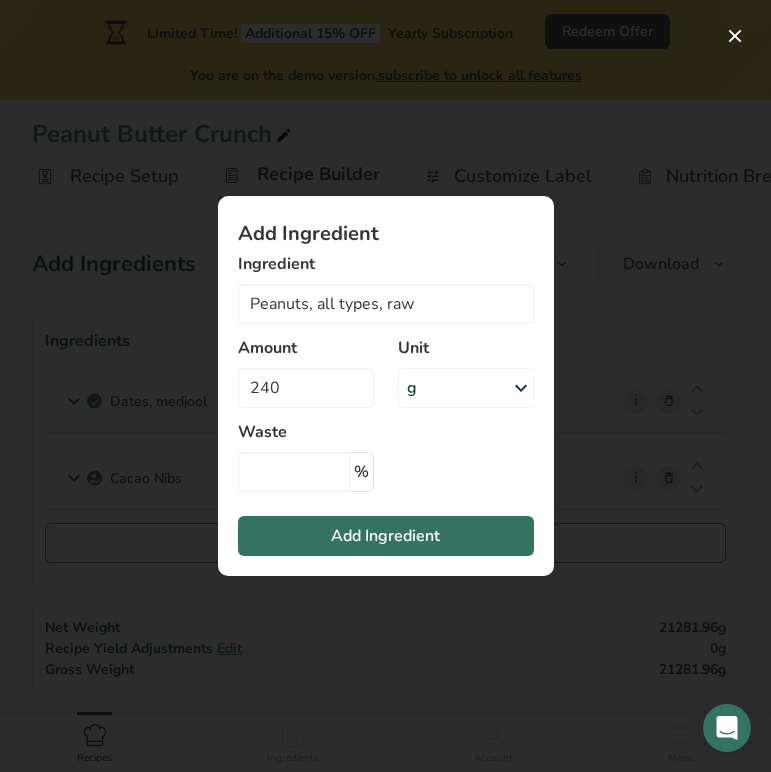 click at bounding box center (521, 388) 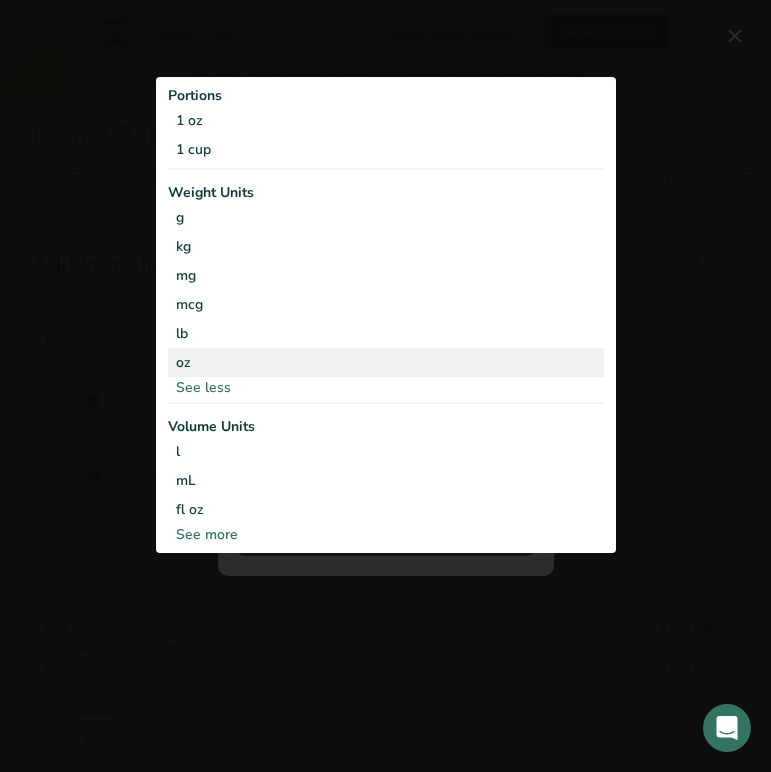 click on "oz" at bounding box center (386, 362) 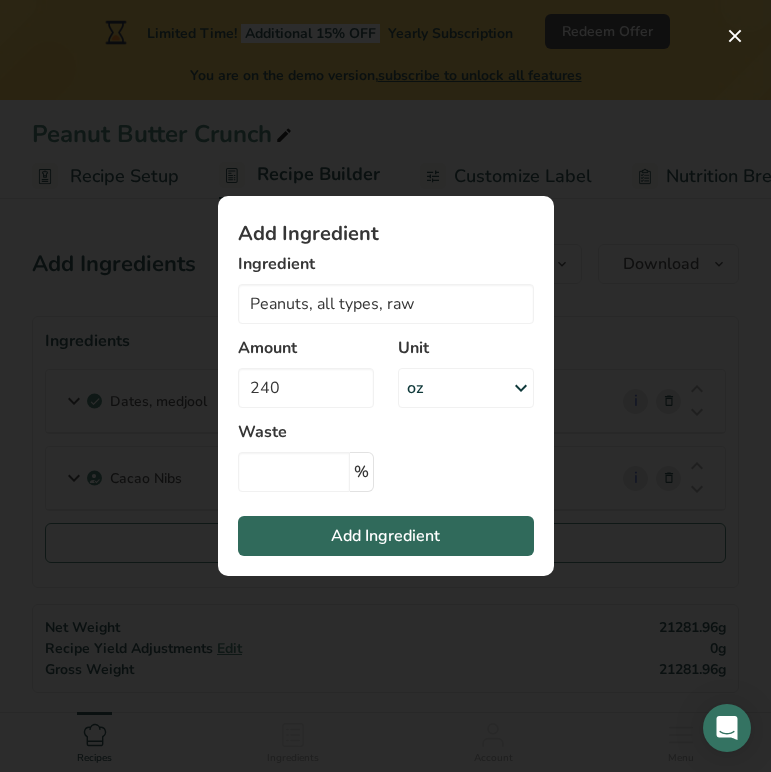 click on "Add Ingredient" at bounding box center [385, 536] 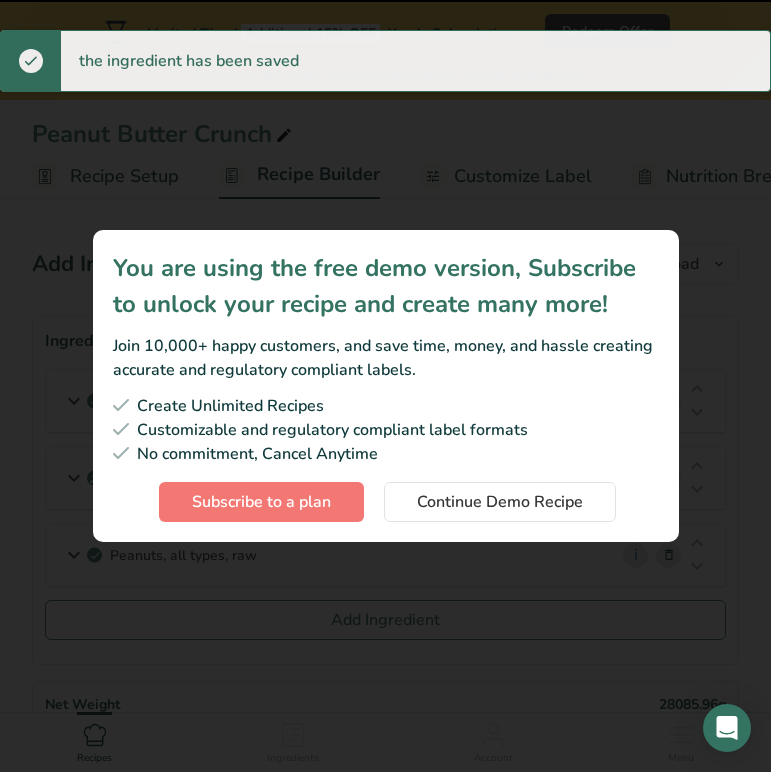 type 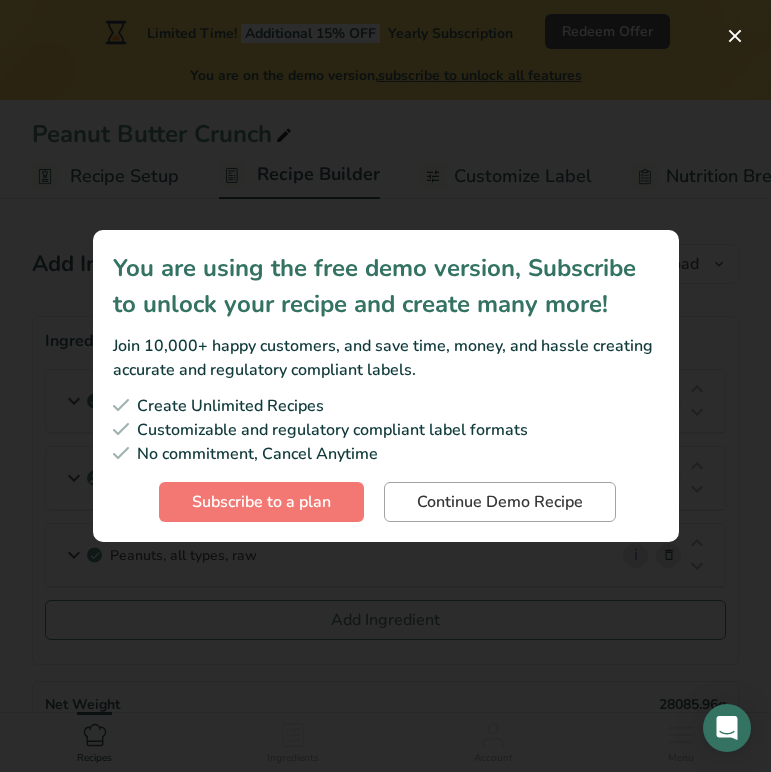 click on "Continue Demo Recipe" at bounding box center (500, 502) 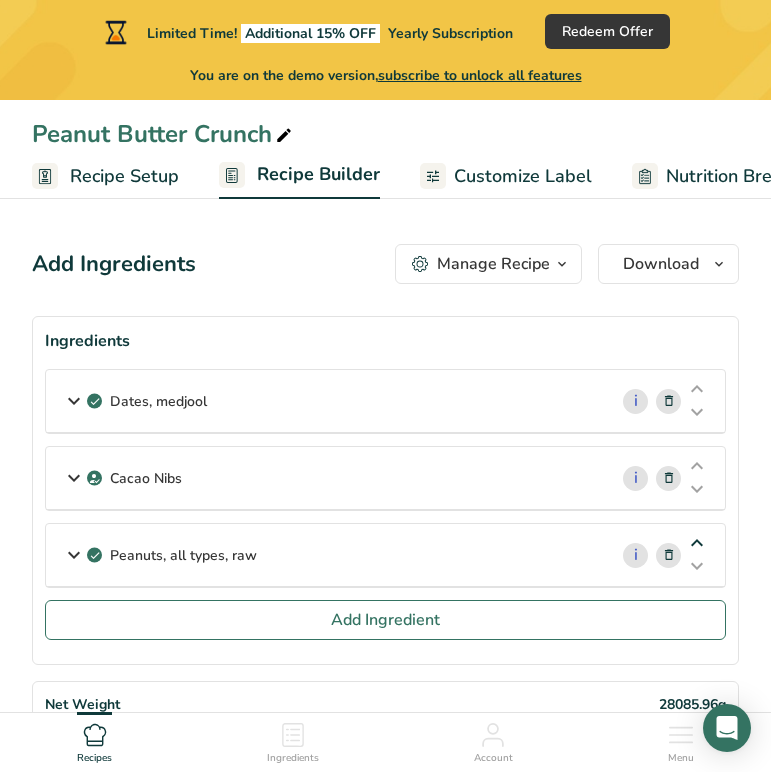 click at bounding box center (697, 543) 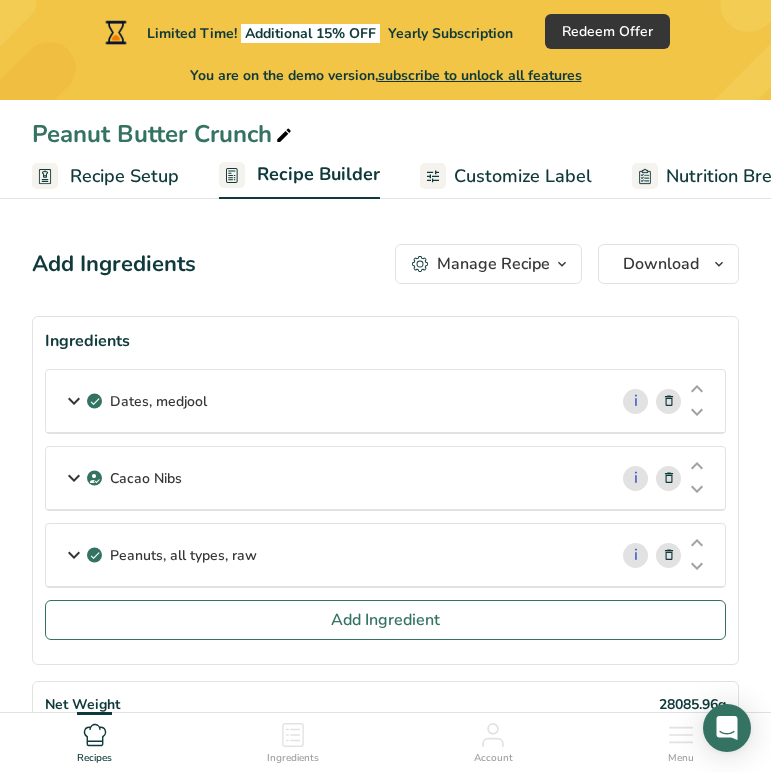 drag, startPoint x: 289, startPoint y: 562, endPoint x: 294, endPoint y: 549, distance: 13.928389 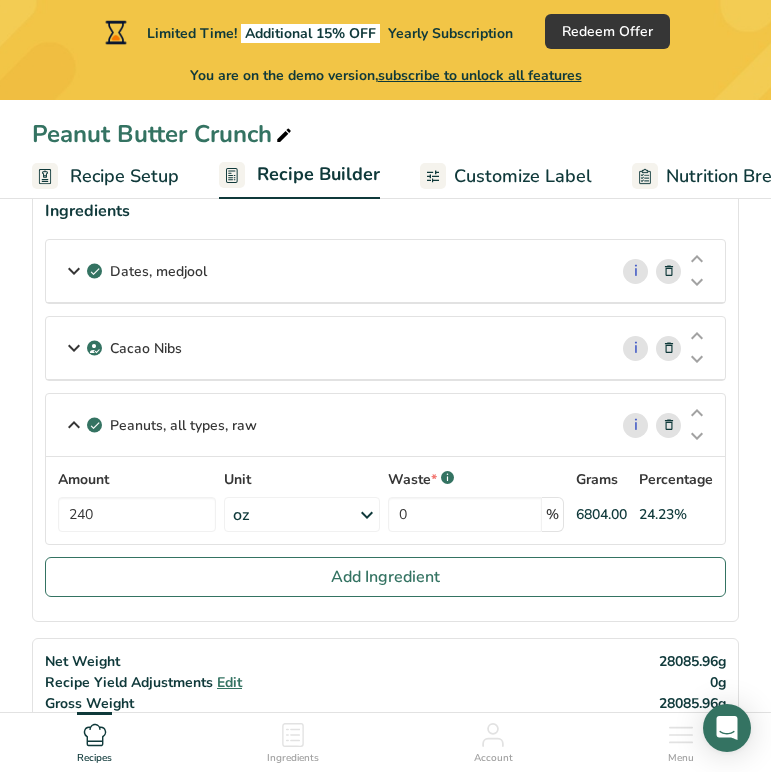 scroll, scrollTop: 140, scrollLeft: 0, axis: vertical 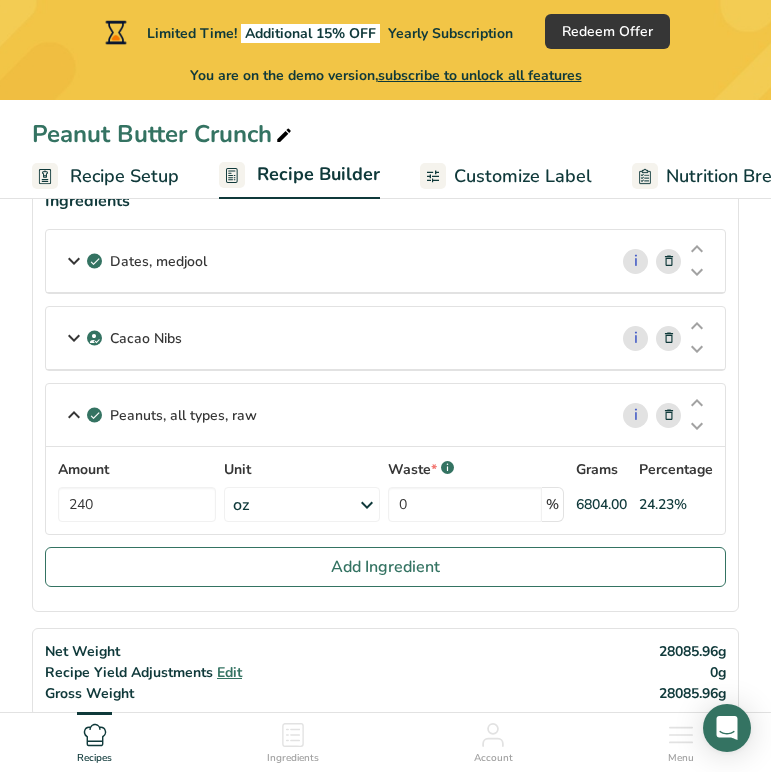 click at bounding box center [74, 415] 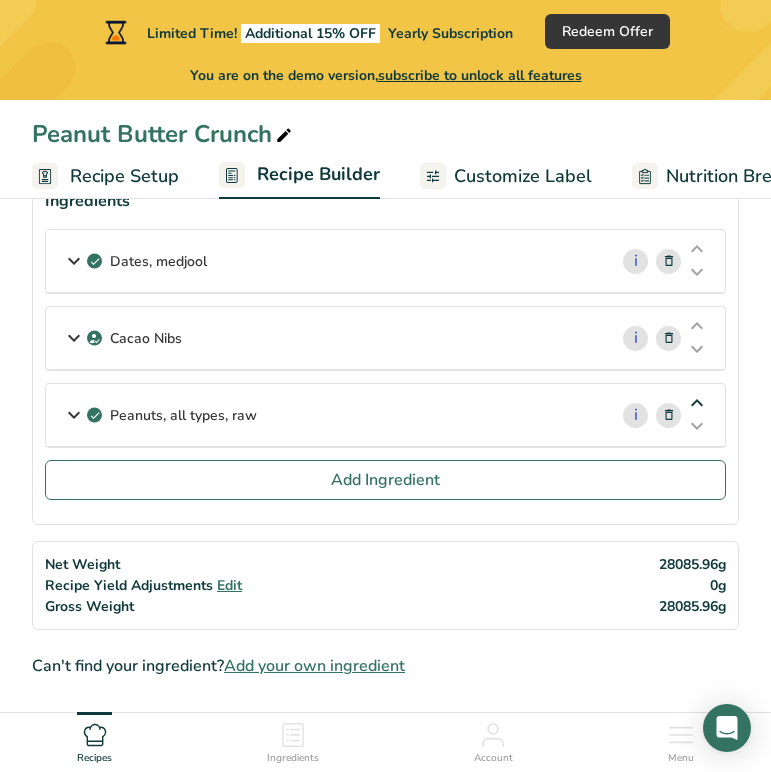click at bounding box center [697, 403] 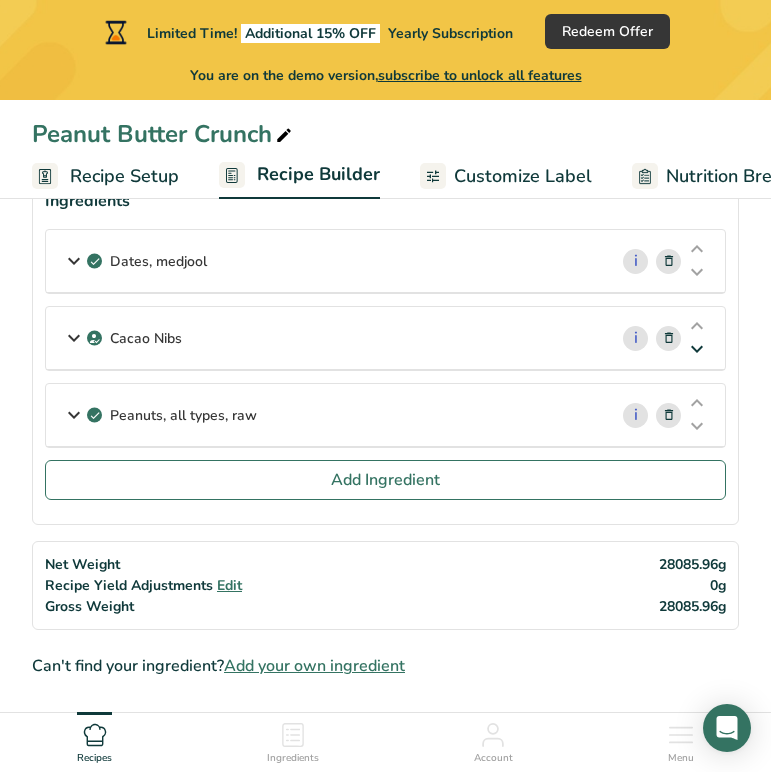 click at bounding box center [697, 349] 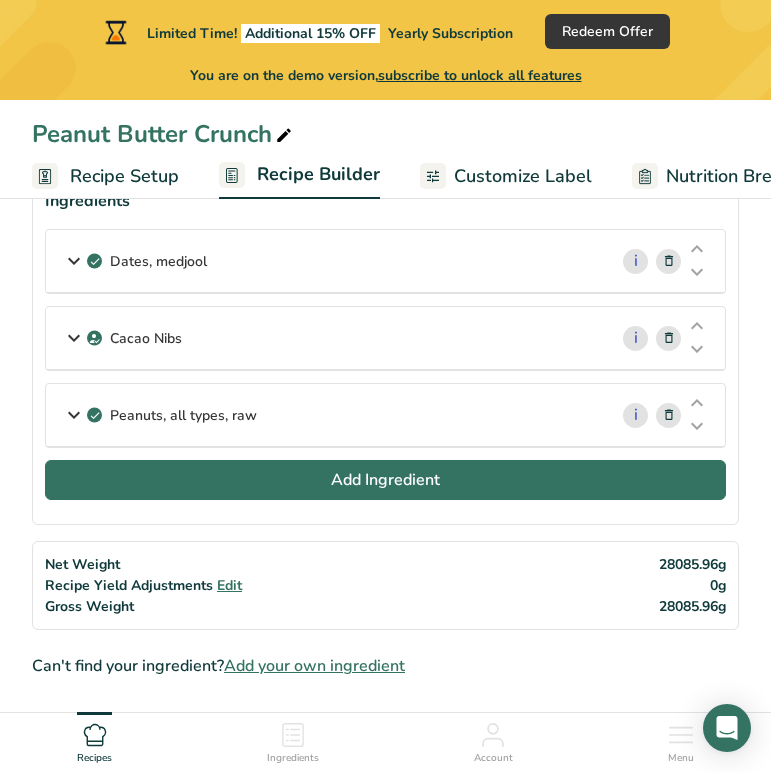 click on "Add Ingredient" at bounding box center [385, 480] 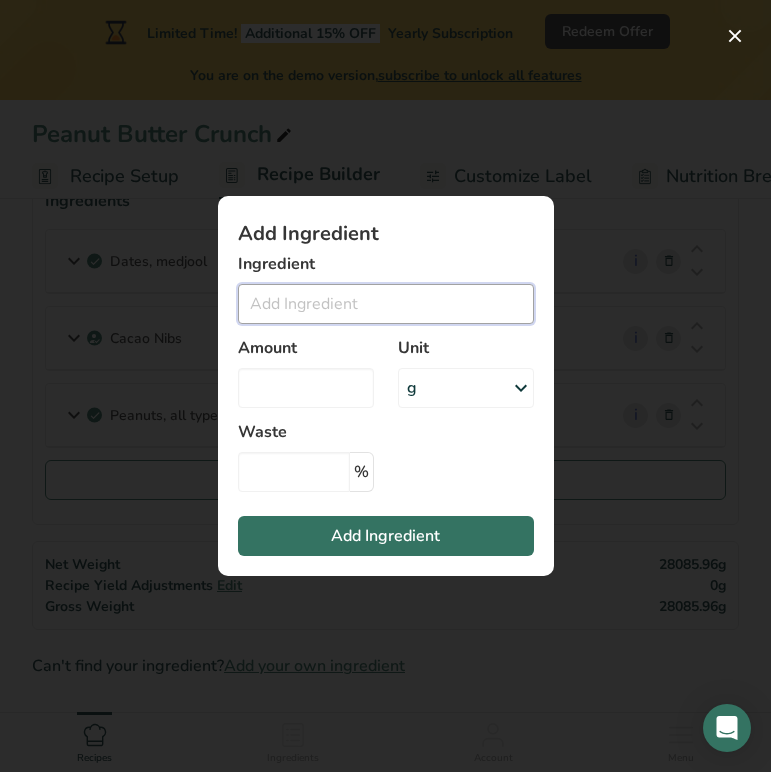 click at bounding box center (386, 304) 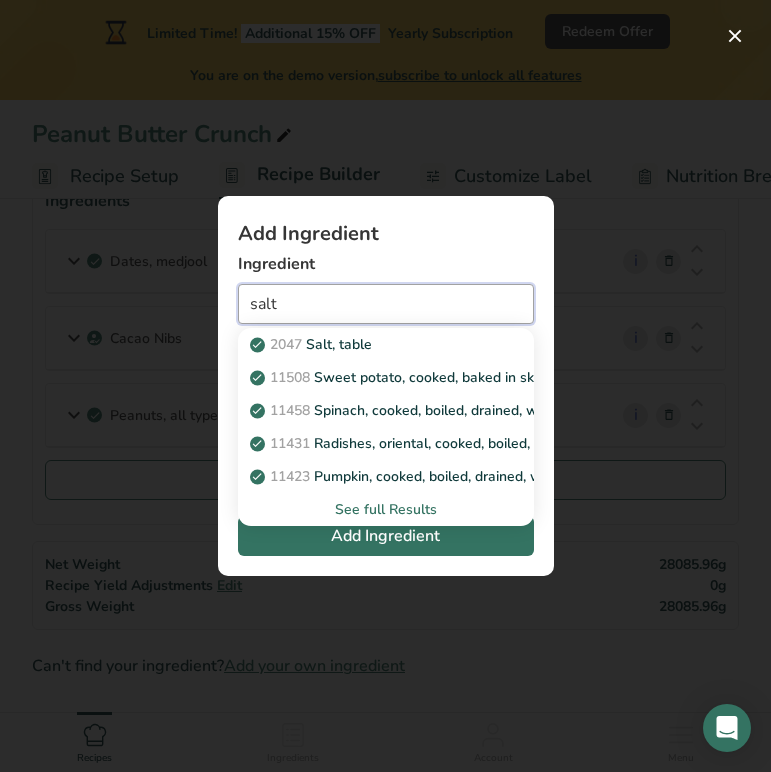 drag, startPoint x: 339, startPoint y: 308, endPoint x: 233, endPoint y: 308, distance: 106 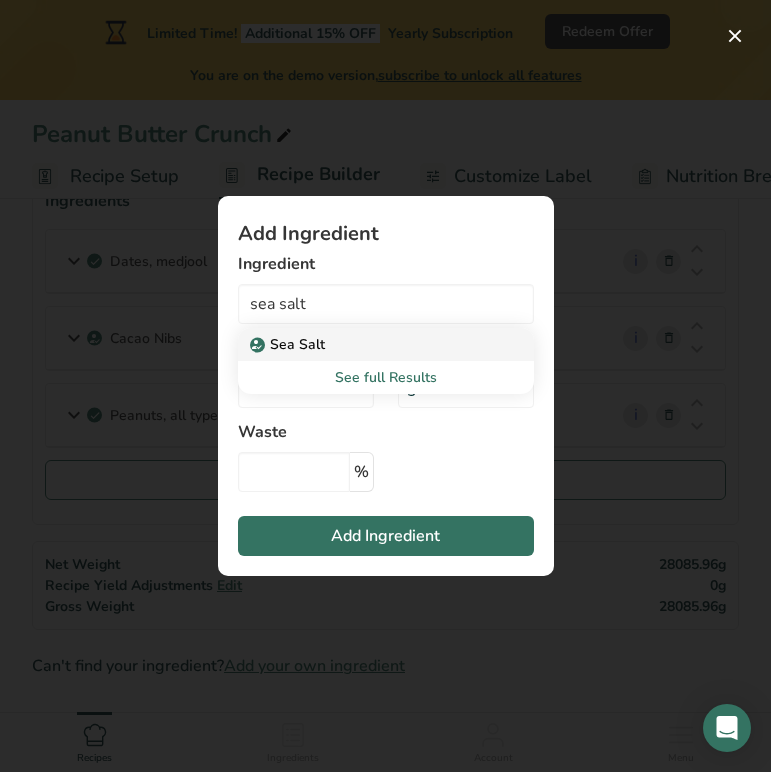 click on "Sea Salt" at bounding box center [289, 344] 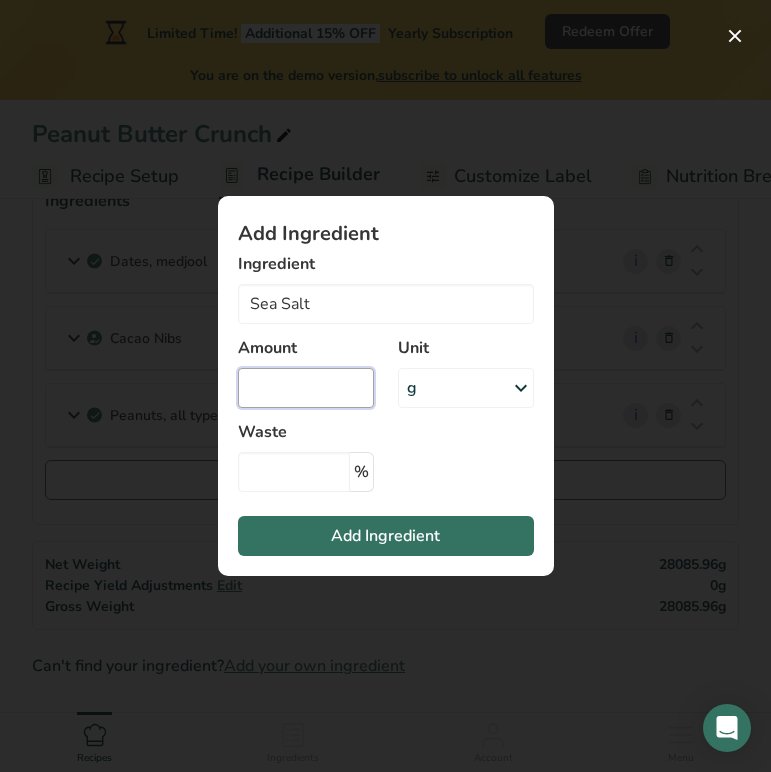 click at bounding box center (306, 388) 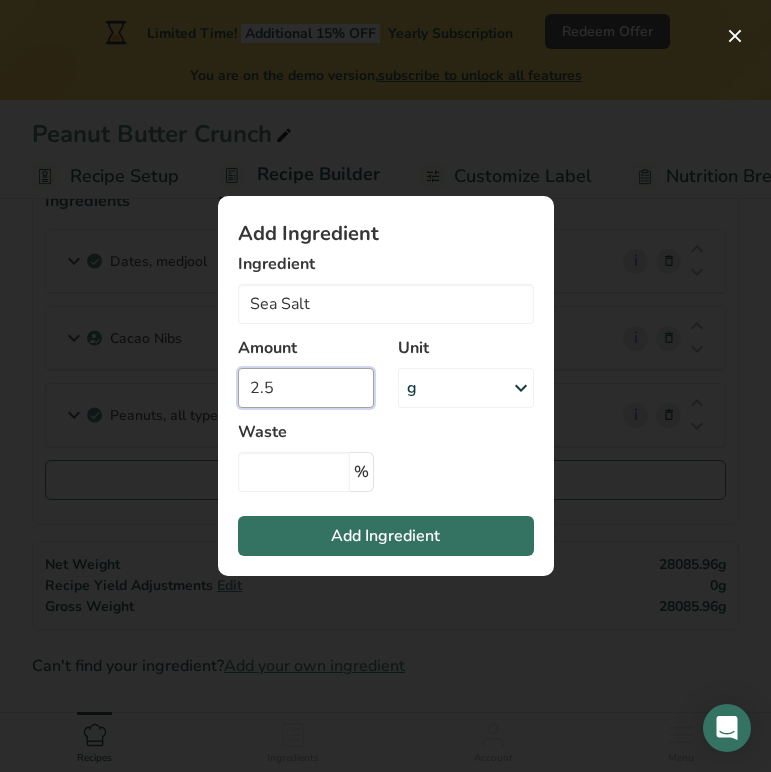 type on "2.5" 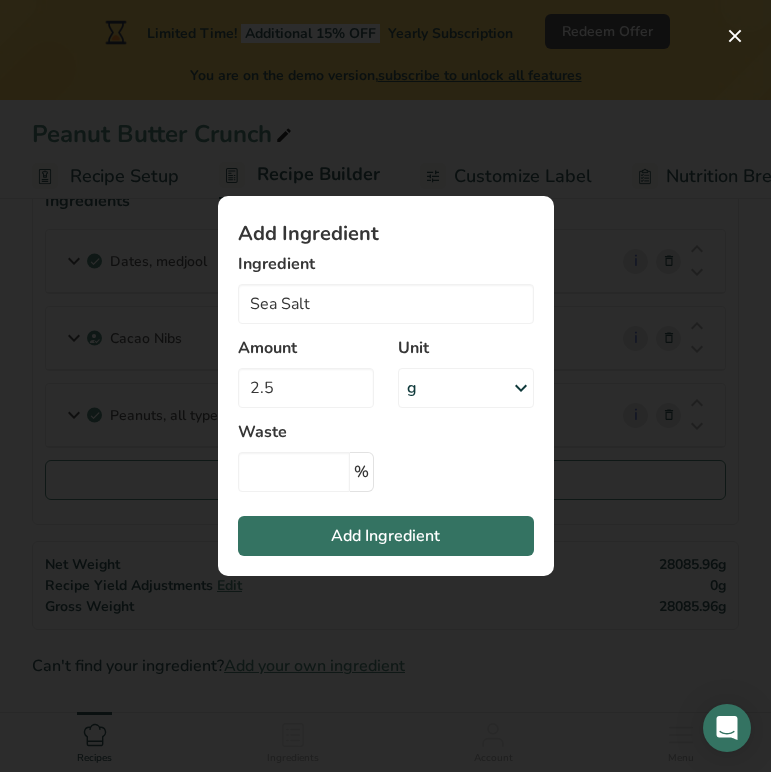 click on "g" at bounding box center [466, 388] 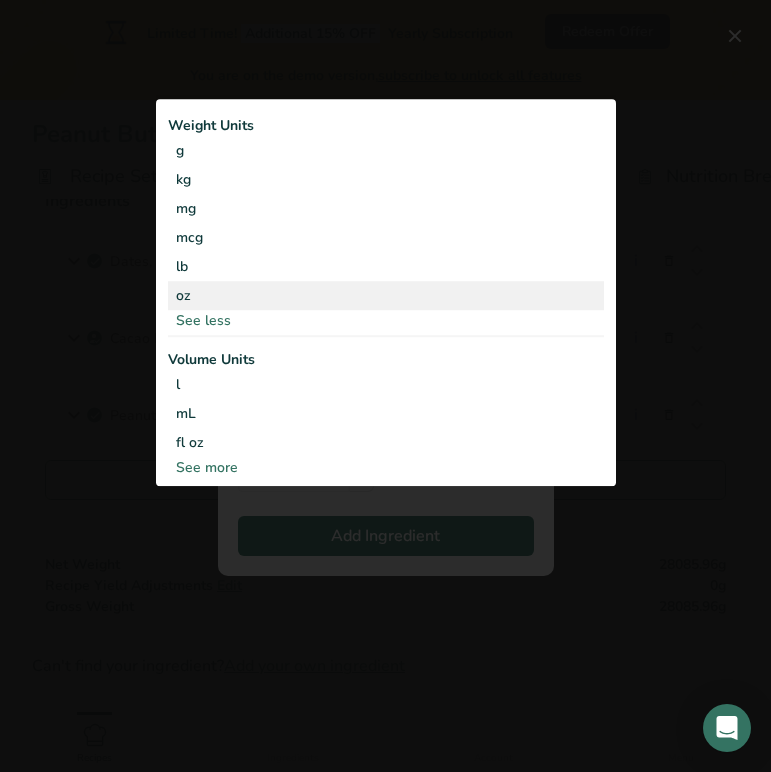click on "oz" at bounding box center [386, 295] 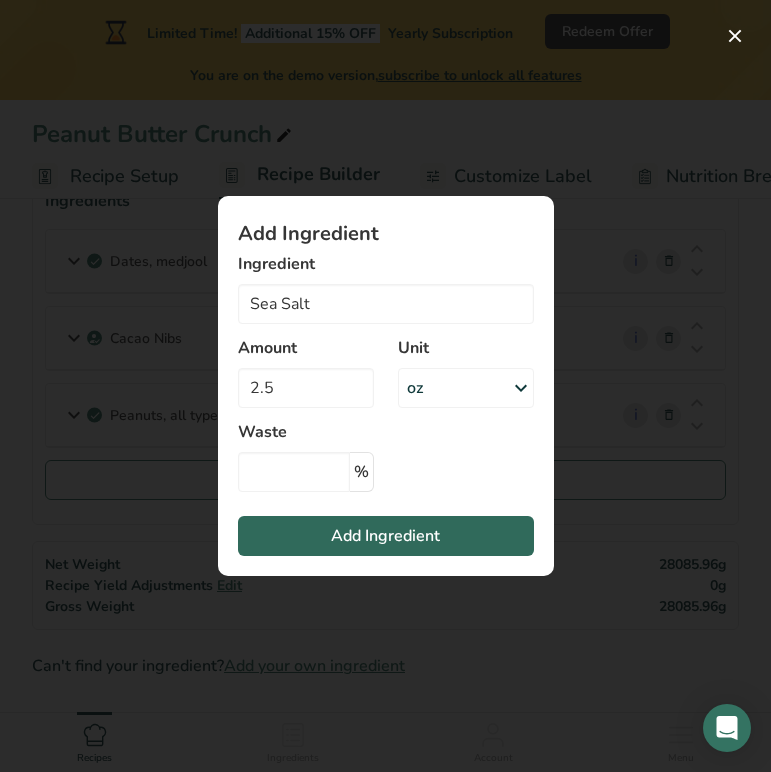 click on "Add Ingredient" at bounding box center [385, 536] 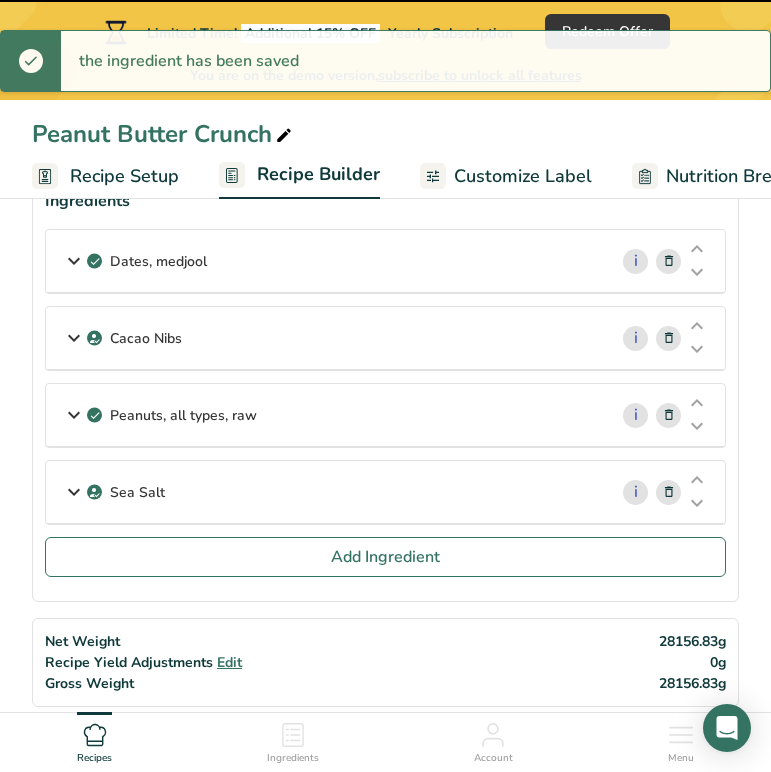 type 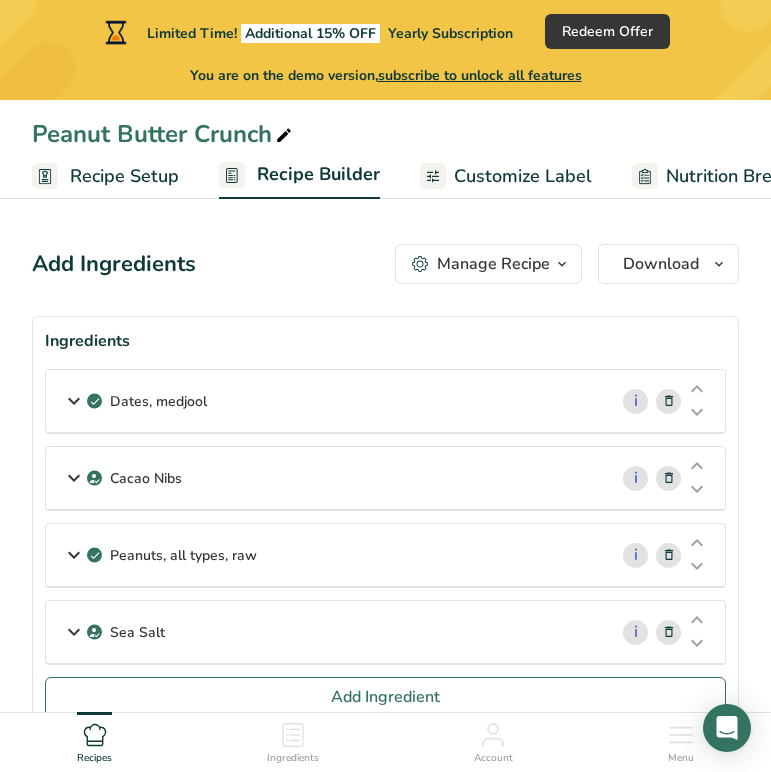 scroll, scrollTop: 0, scrollLeft: 0, axis: both 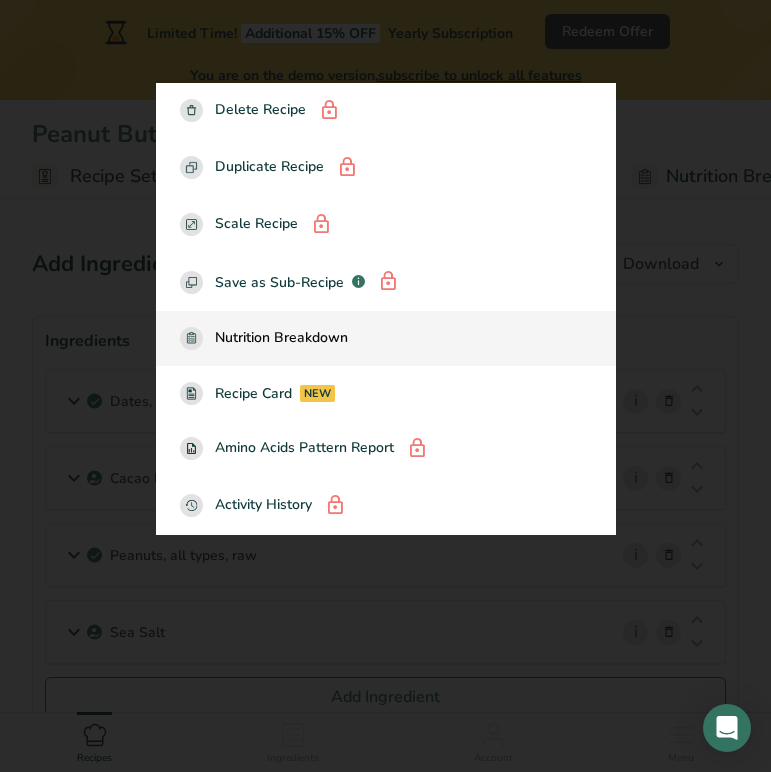click on "Nutrition Breakdown" at bounding box center (281, 338) 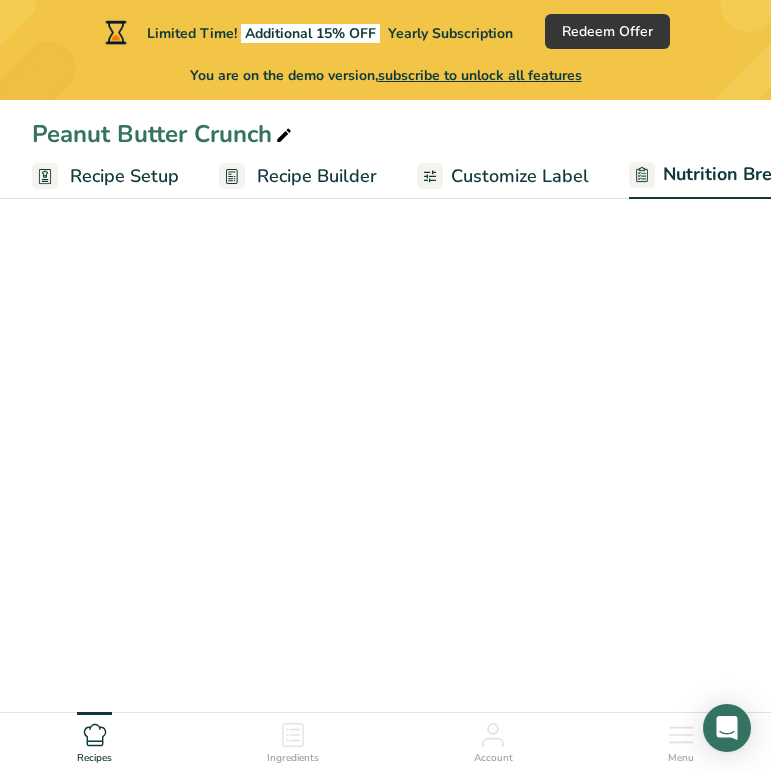 select on "Calories" 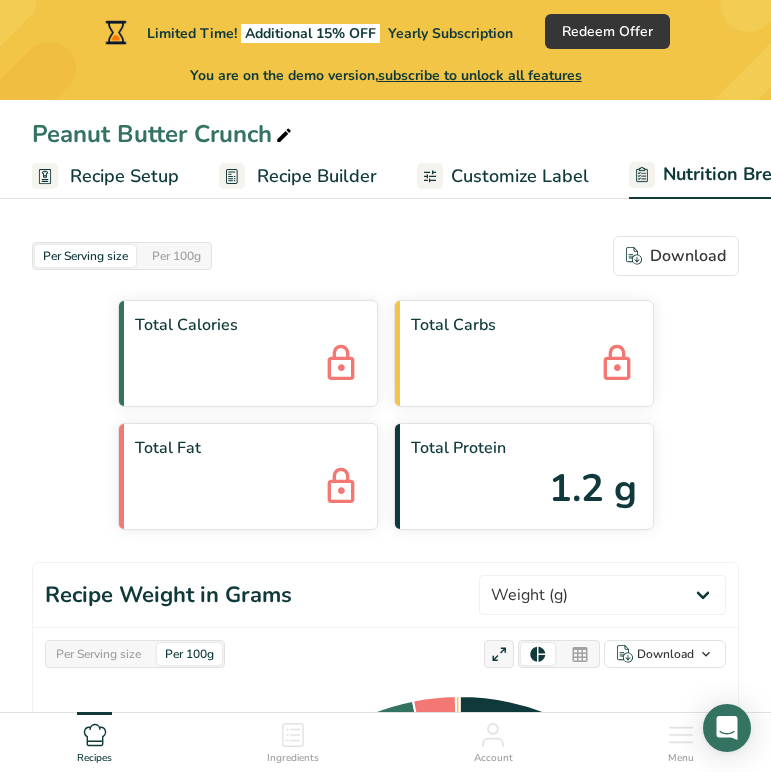 click on "Recipe Setup" at bounding box center [124, 176] 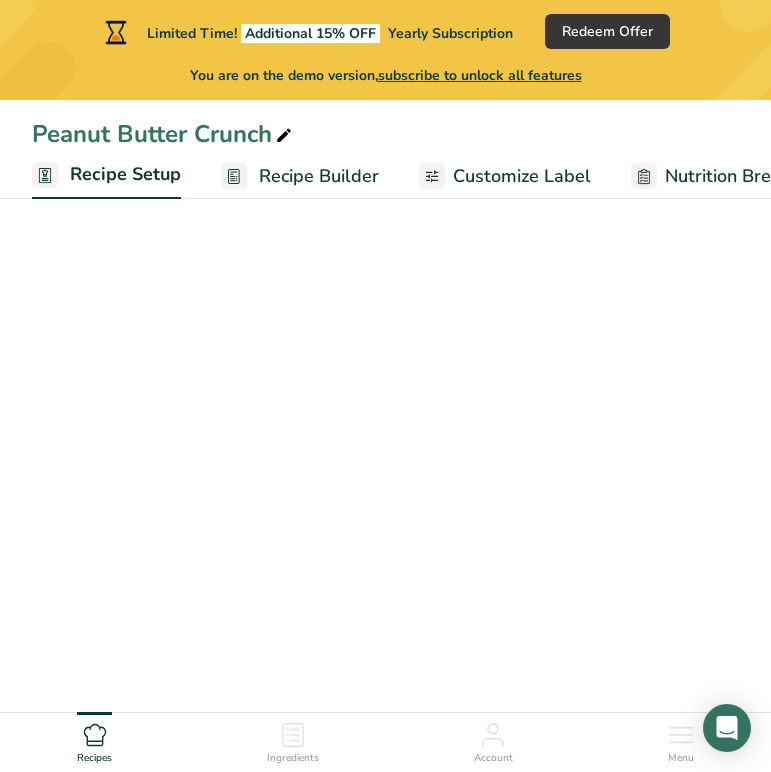 scroll, scrollTop: 0, scrollLeft: 7, axis: horizontal 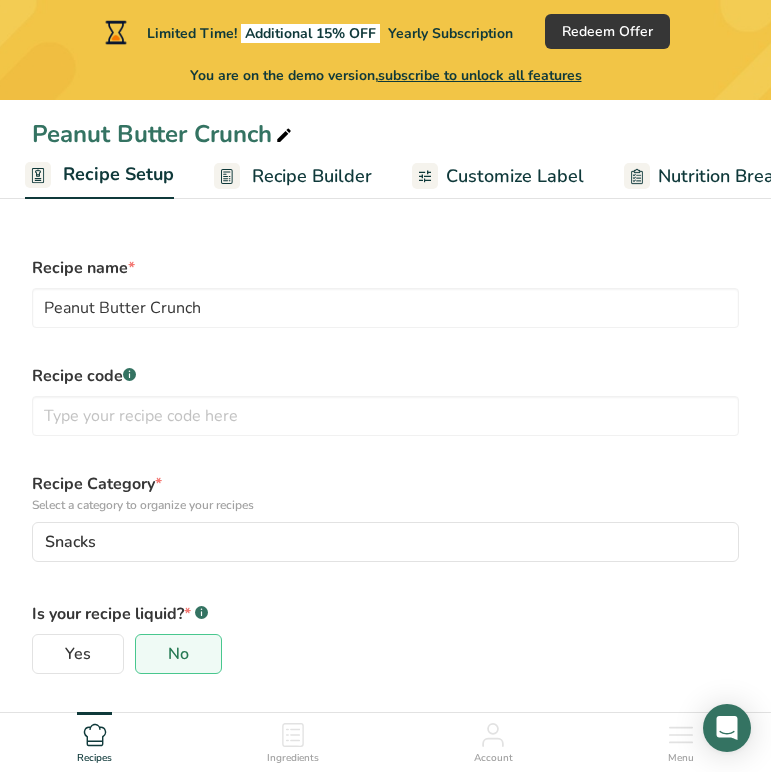click on "Recipe Builder" at bounding box center (312, 176) 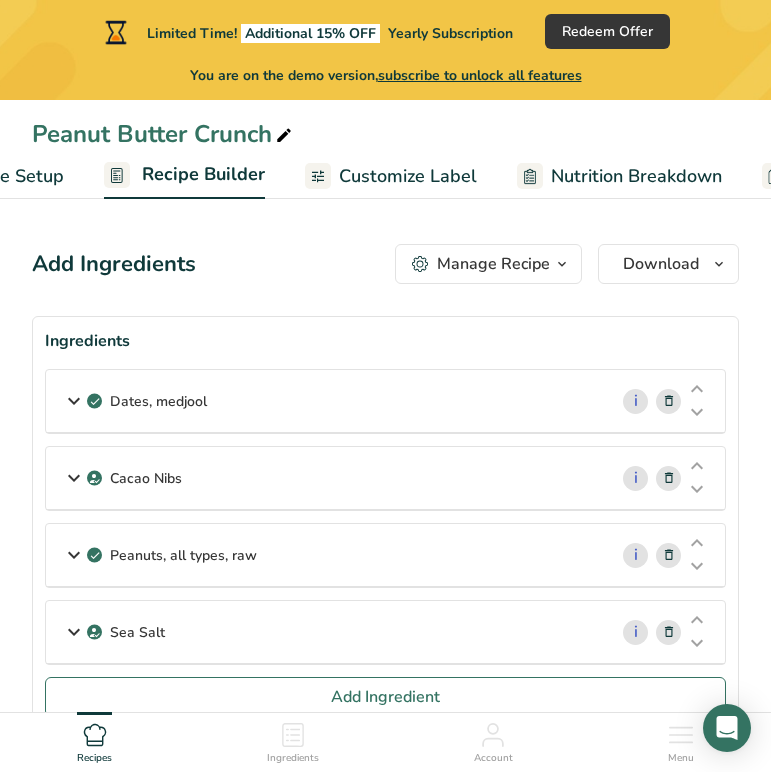 scroll, scrollTop: 0, scrollLeft: 193, axis: horizontal 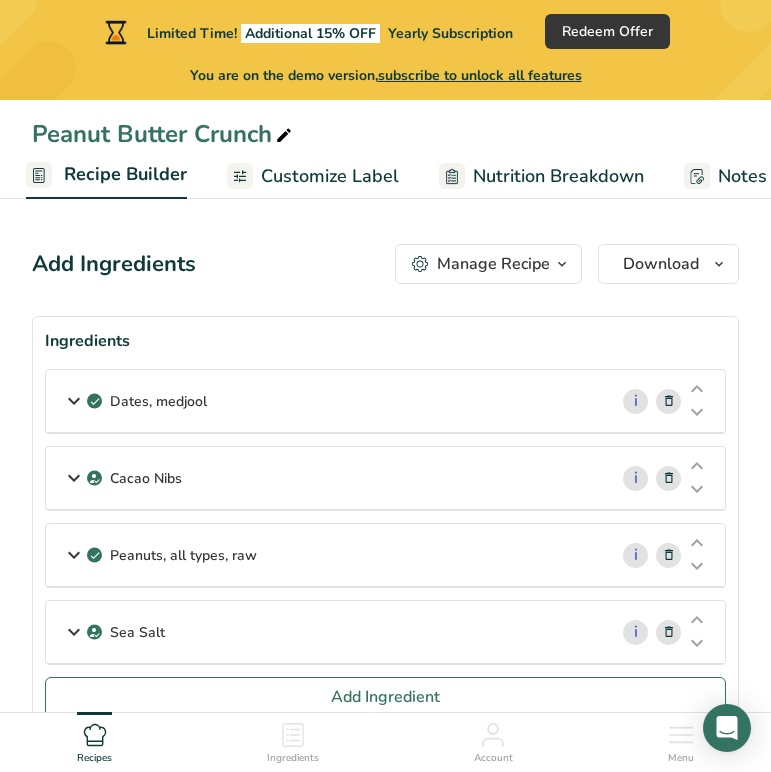 click on "Nutrition Breakdown" at bounding box center (558, 176) 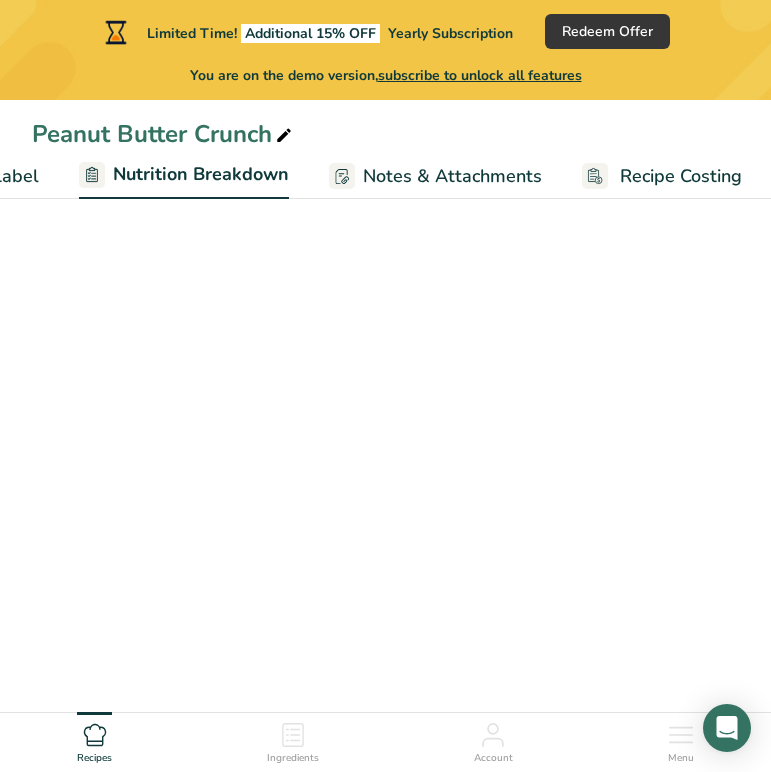 select on "Calories" 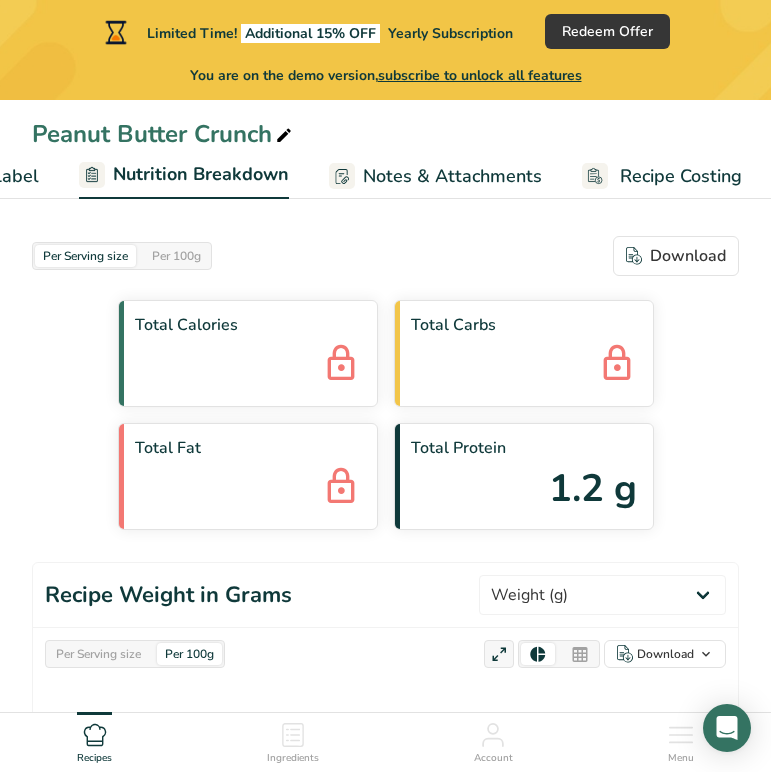 scroll, scrollTop: 0, scrollLeft: 552, axis: horizontal 